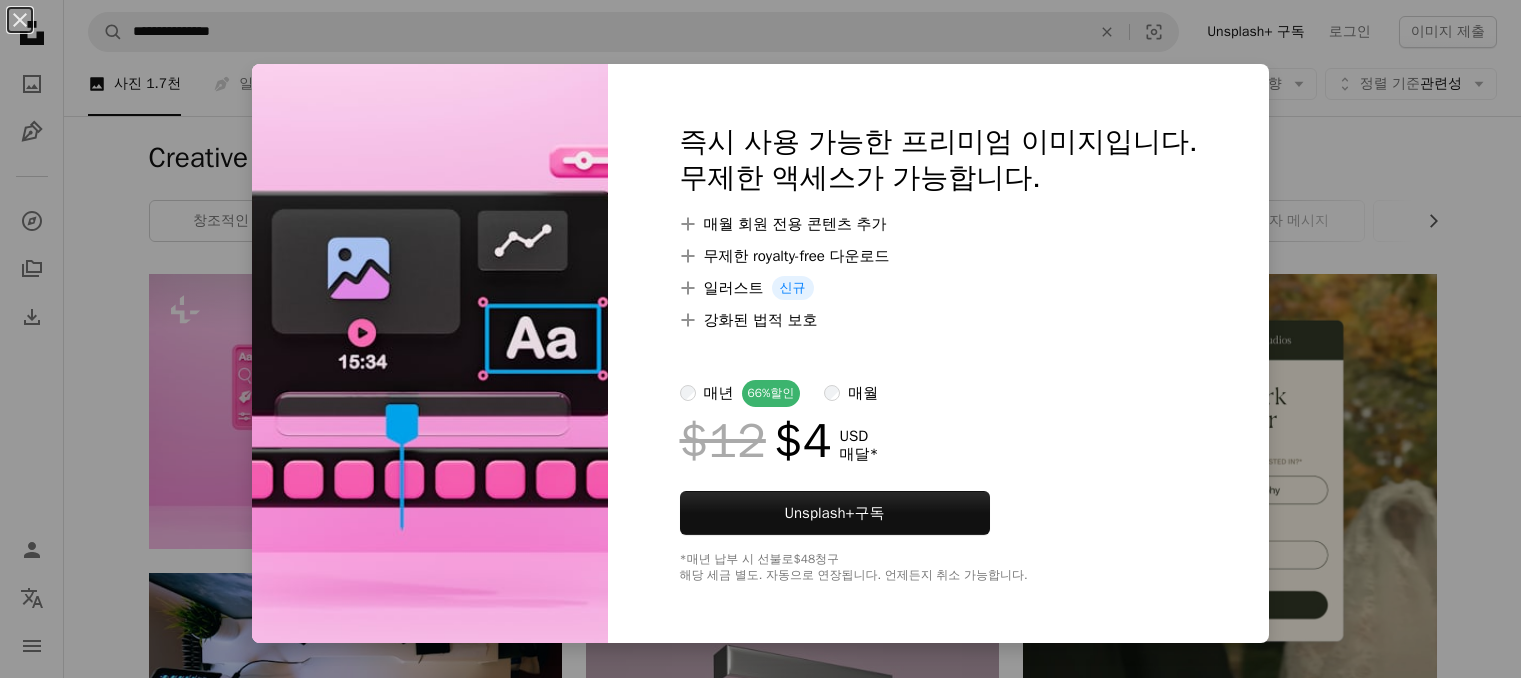 scroll, scrollTop: 100, scrollLeft: 0, axis: vertical 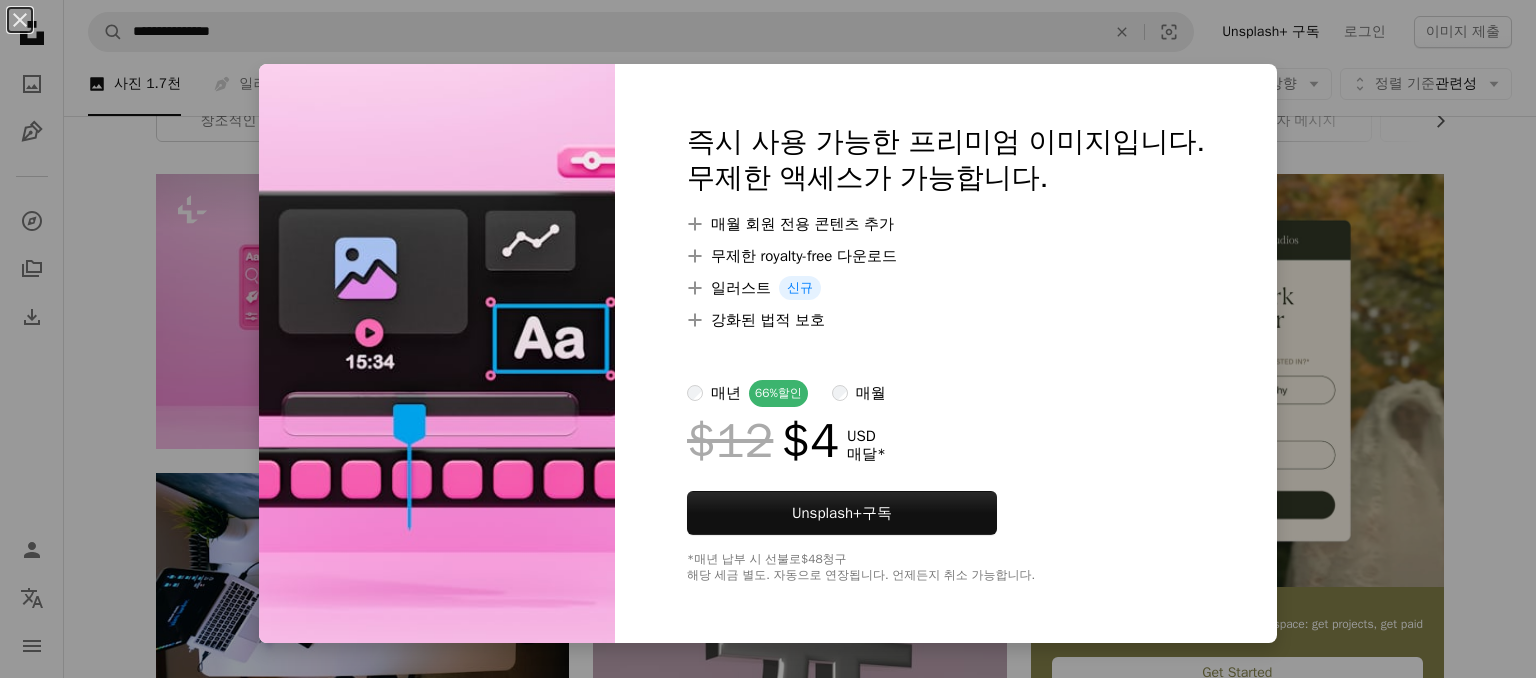 click on "An X shape 즉시 사용 가능한 프리미엄 이미지입니다. 무제한 액세스가 가능합니다. A plus sign 매월 회원 전용 콘텐츠 추가 A plus sign 무제한 royalty-free 다운로드 A plus sign 일러스트  신규 A plus sign 강화된 법적 보호 매년 66%  할인 매월 $12   $4 USD 매달 * Unsplash+  구독 *매년 납부 시 선불로  $48  청구 해당 세금 별도. 자동으로 연장됩니다. 언제든지 취소 가능합니다." at bounding box center [768, 339] 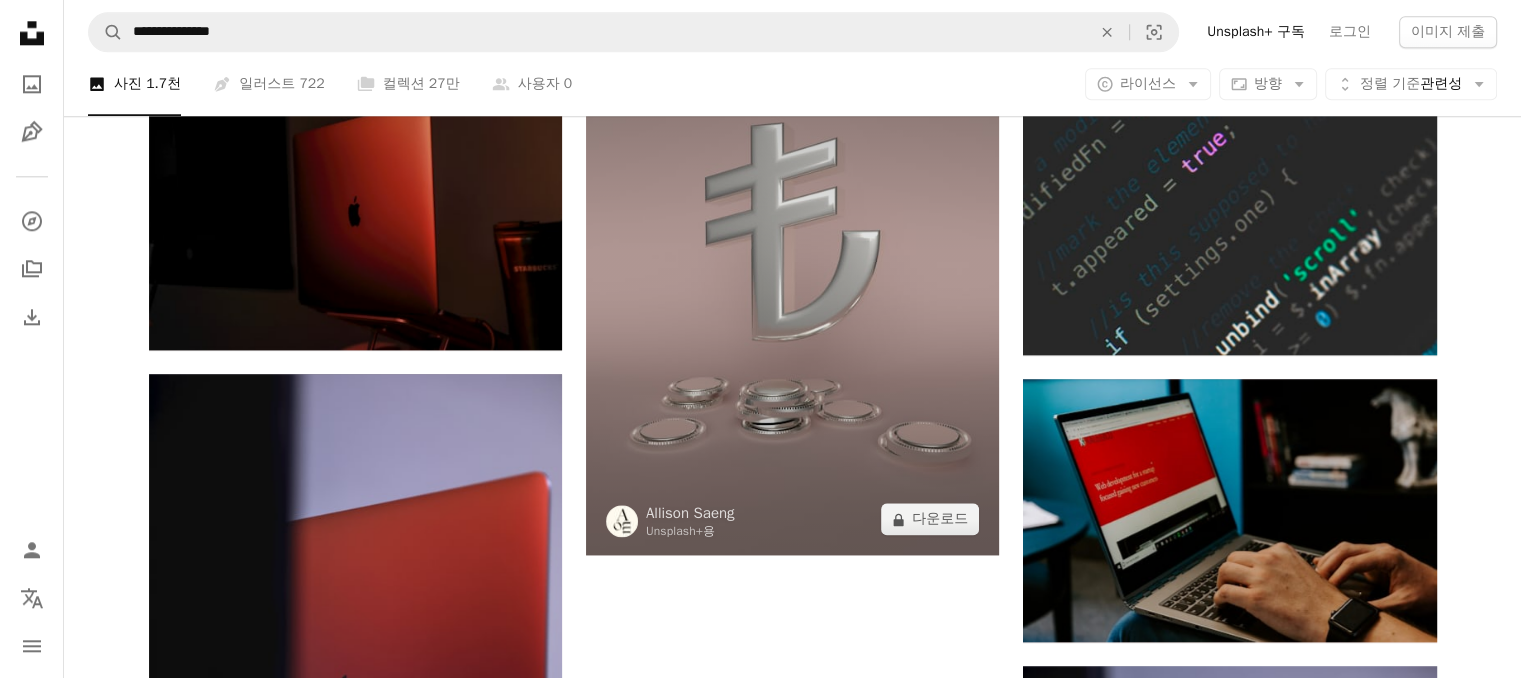scroll, scrollTop: 2500, scrollLeft: 0, axis: vertical 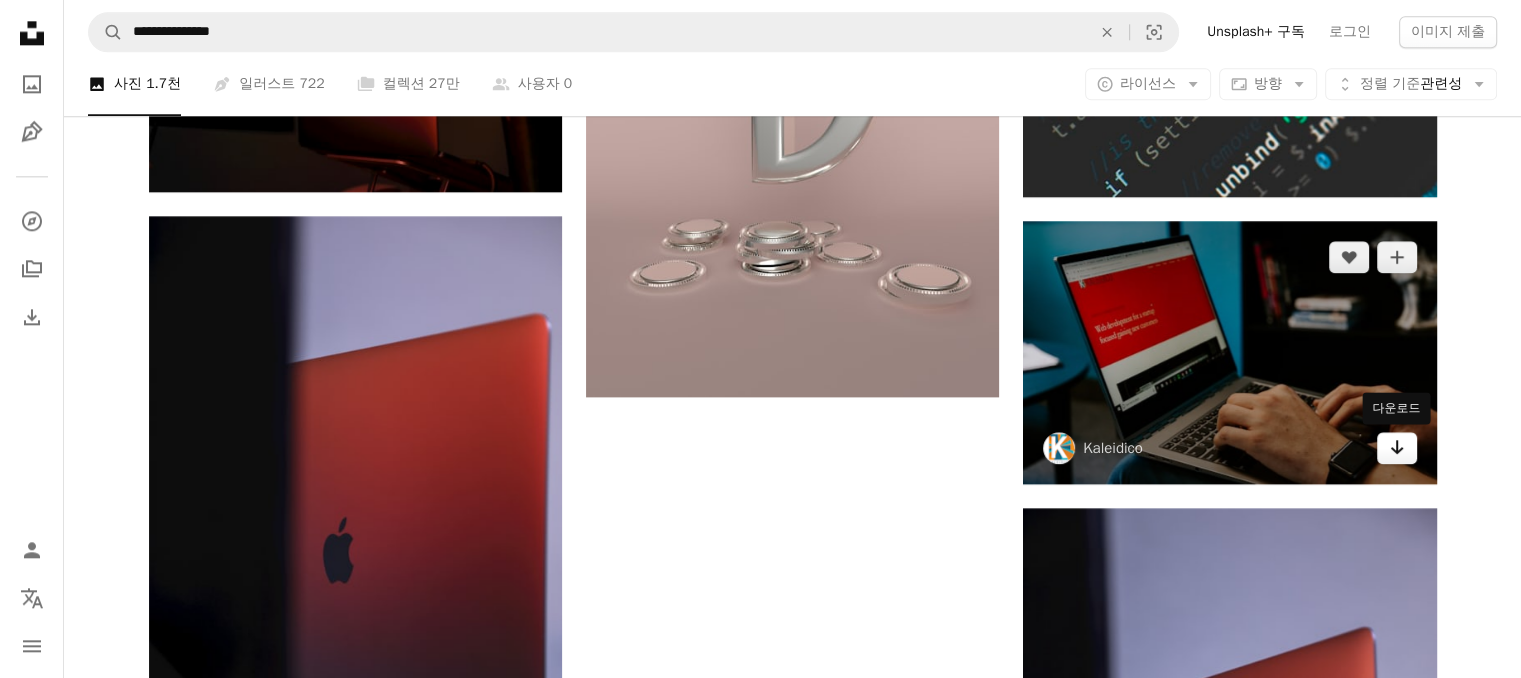click on "Arrow pointing down" at bounding box center [1397, 448] 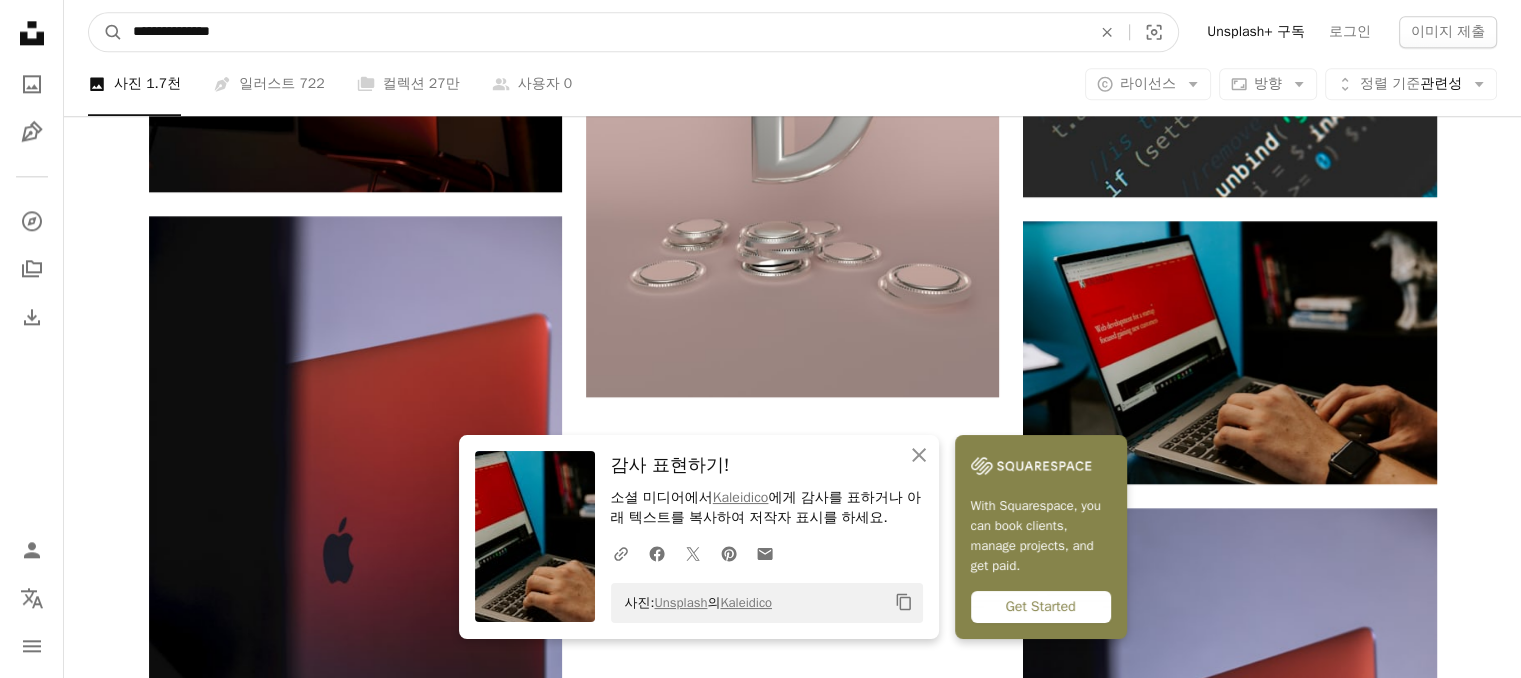 click on "**********" at bounding box center (604, 32) 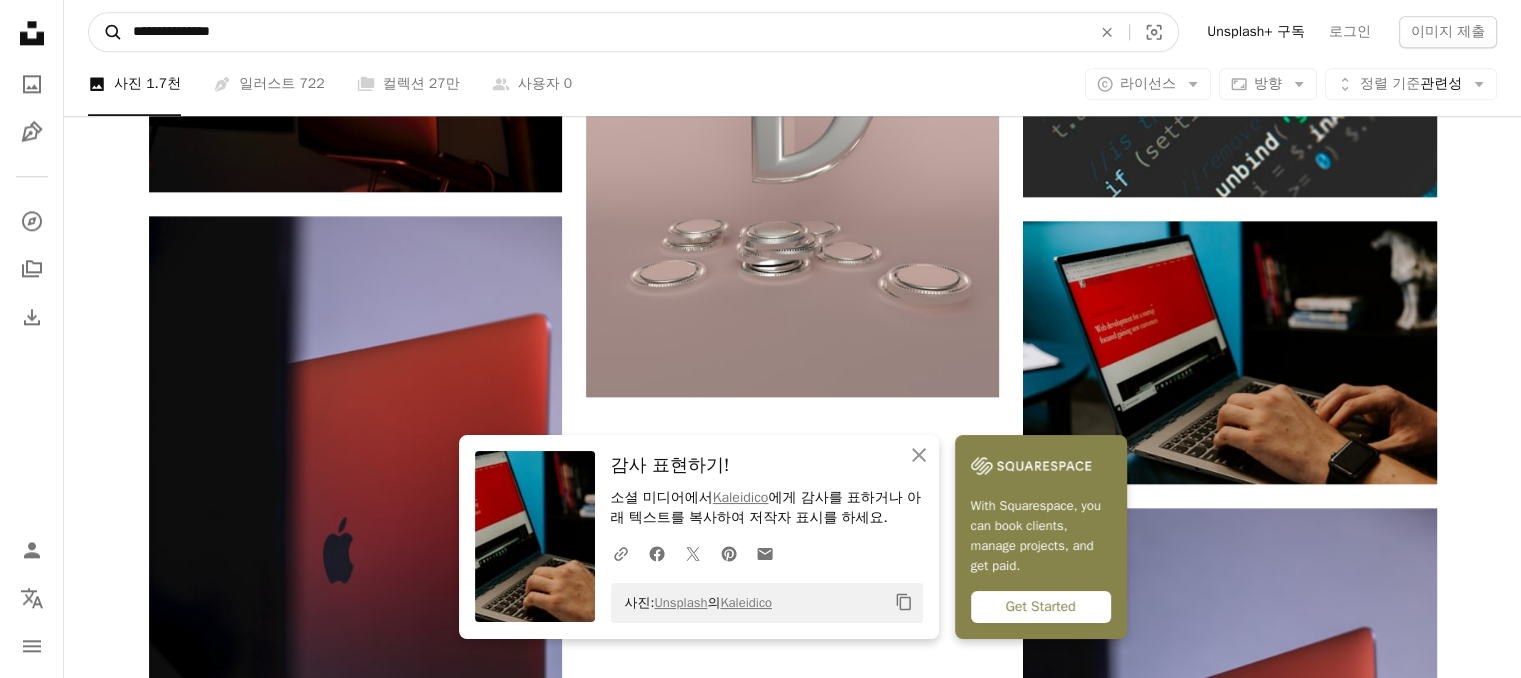drag, startPoint x: 186, startPoint y: 32, endPoint x: 96, endPoint y: 32, distance: 90 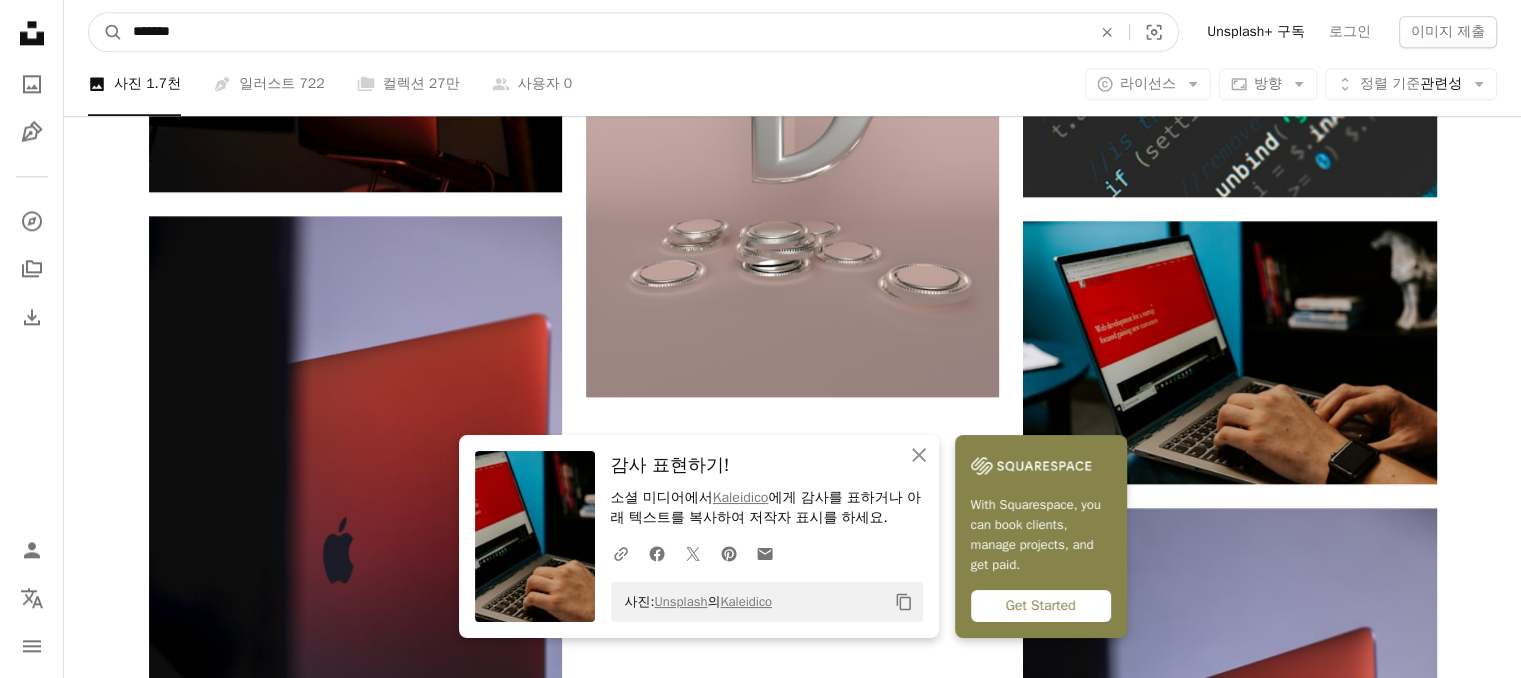 paste on "**********" 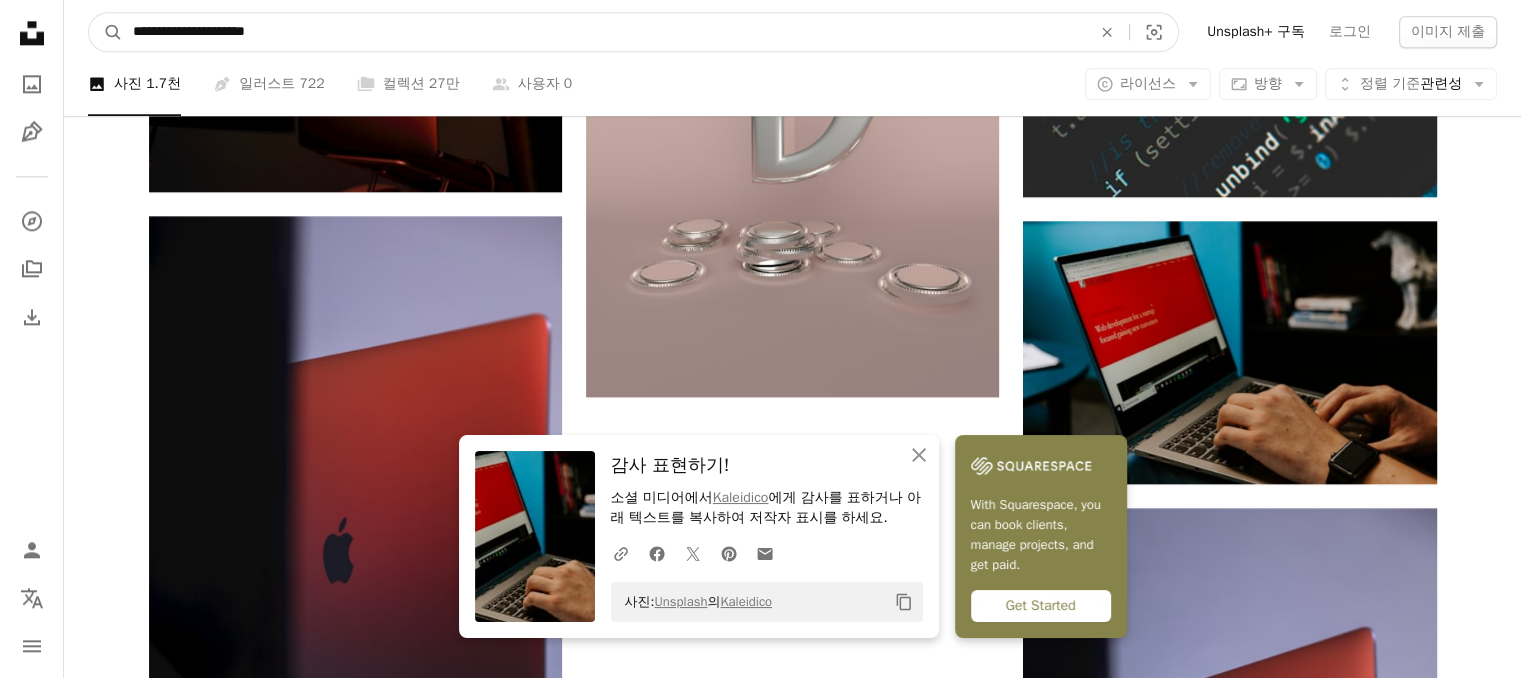 drag, startPoint x: 239, startPoint y: 32, endPoint x: 293, endPoint y: 30, distance: 54.037025 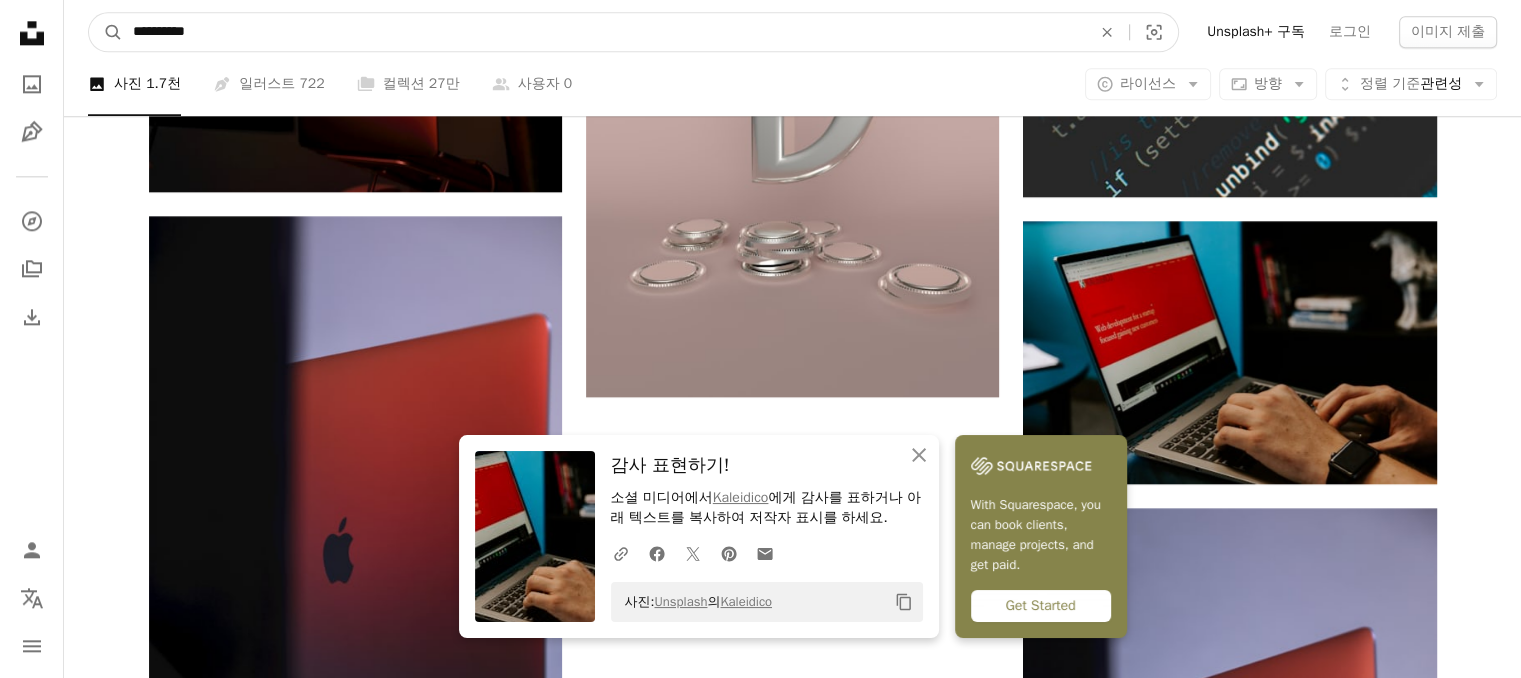 type on "**********" 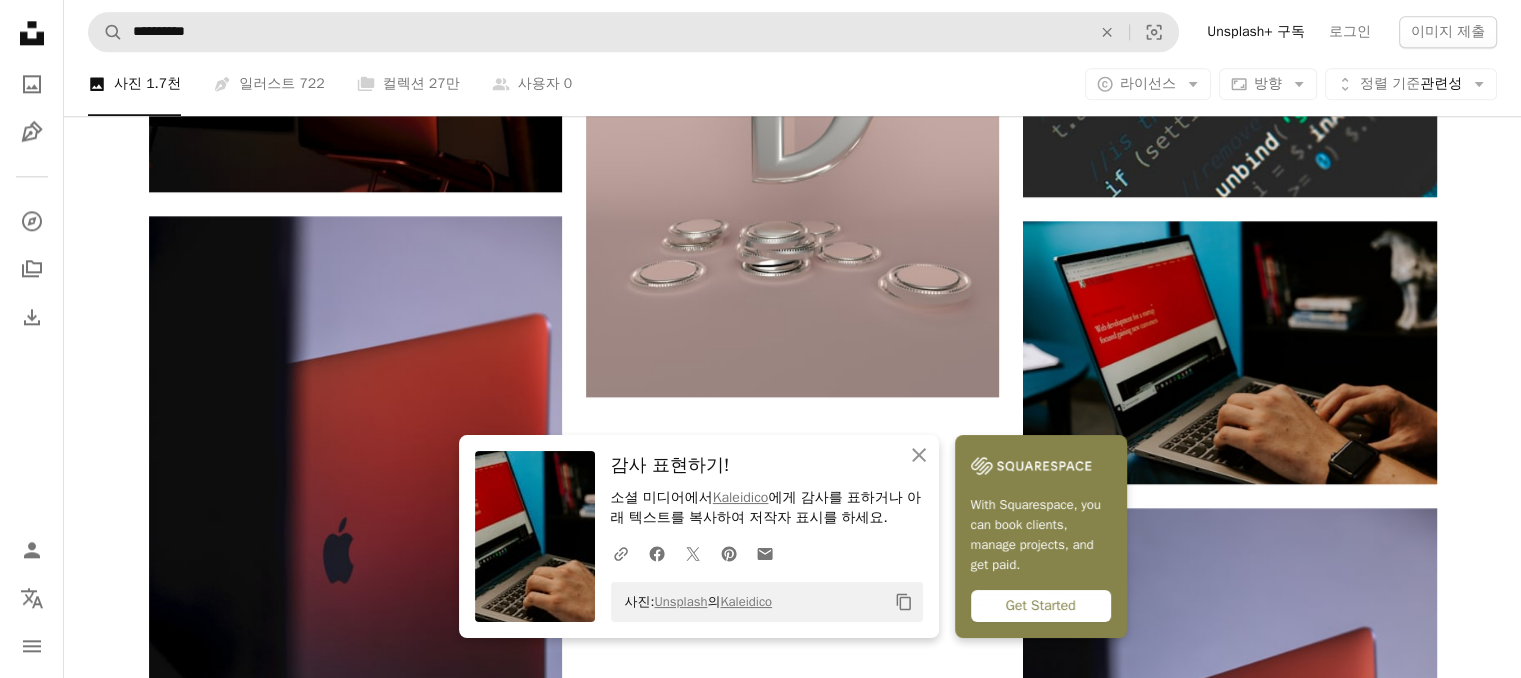 scroll, scrollTop: 0, scrollLeft: 0, axis: both 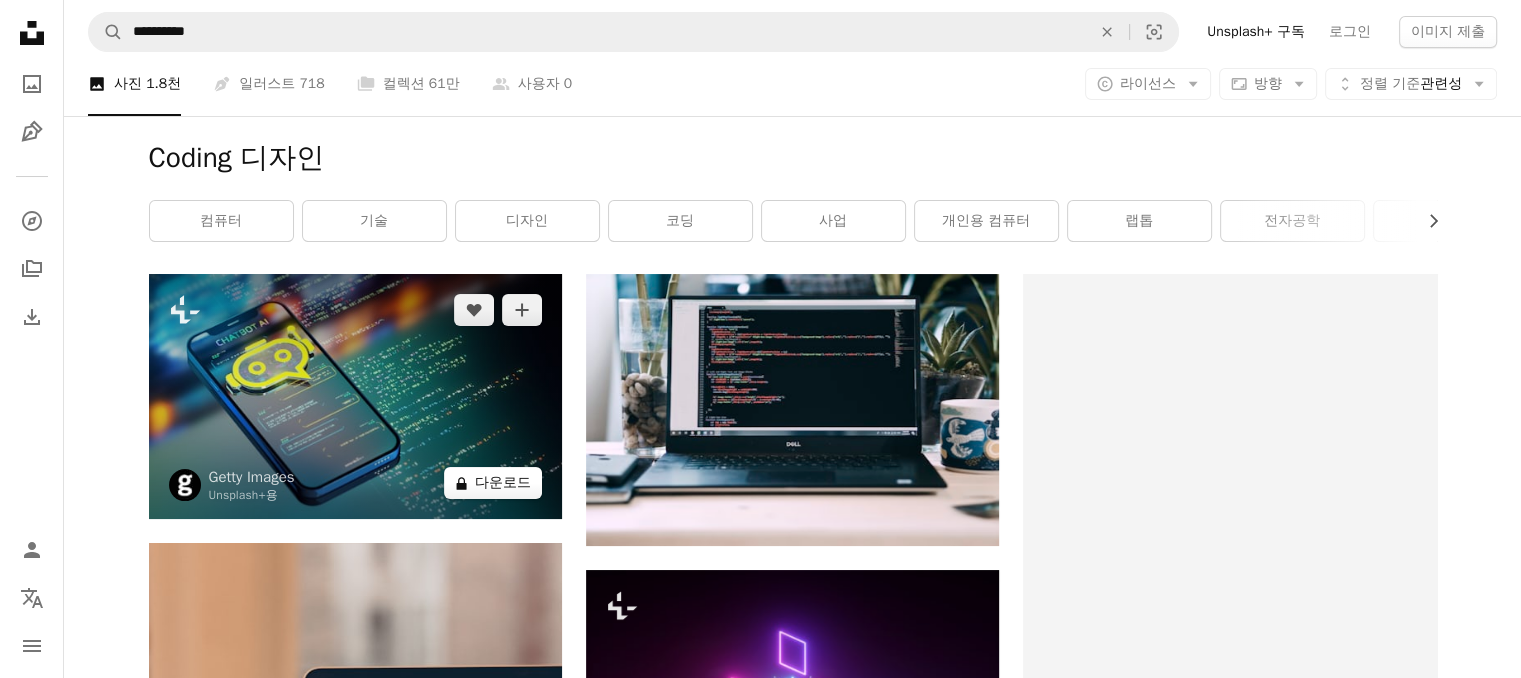click on "A lock   다운로드" at bounding box center (493, 483) 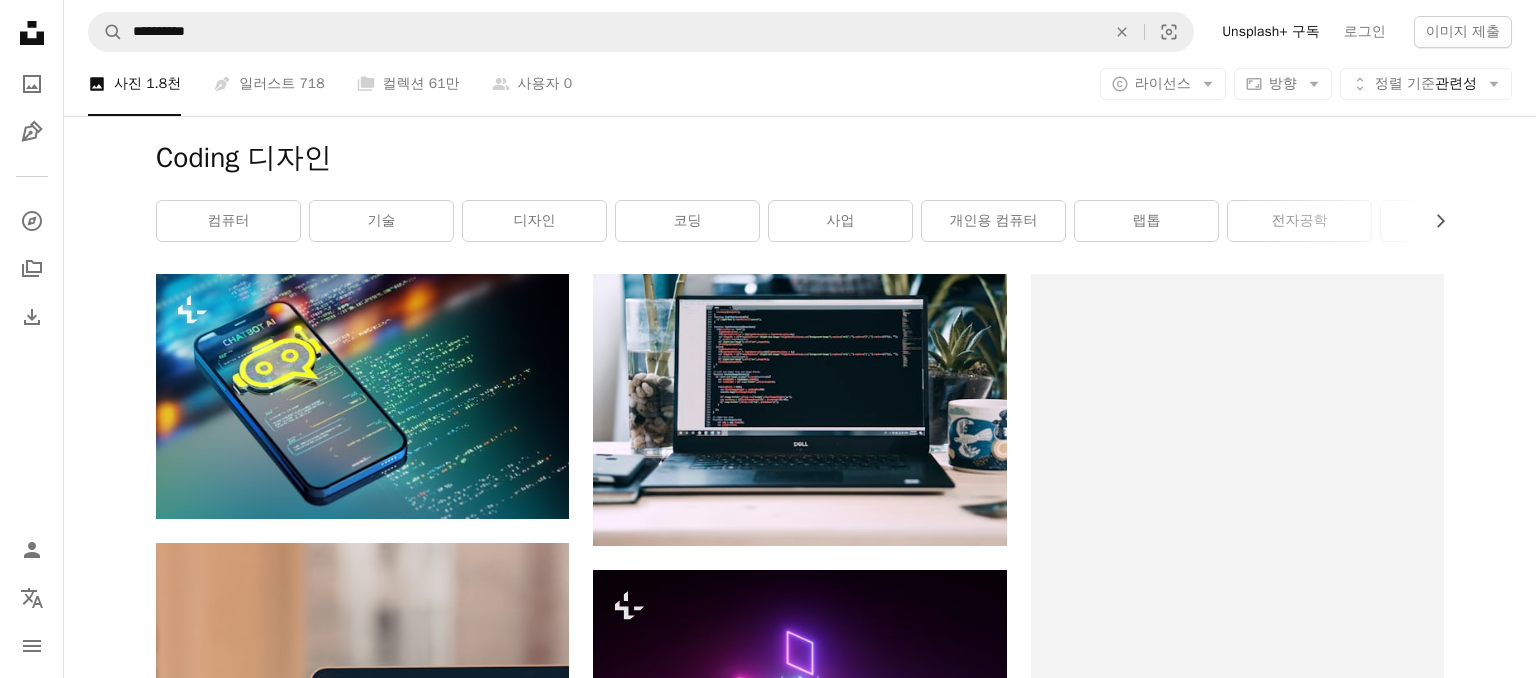 click on "An X shape 즉시 사용 가능한 프리미엄 이미지입니다. 무제한 액세스가 가능합니다. A plus sign 매월 회원 전용 콘텐츠 추가 A plus sign 무제한 royalty-free 다운로드 A plus sign 일러스트  신규 A plus sign 강화된 법적 보호 매년 66%  할인 매월 $12   $4 USD 매달 * Unsplash+  구독 *매년 납부 시 선불로  $48  청구 해당 세금 별도. 자동으로 연장됩니다. 언제든지 취소 가능합니다." at bounding box center [768, 4541] 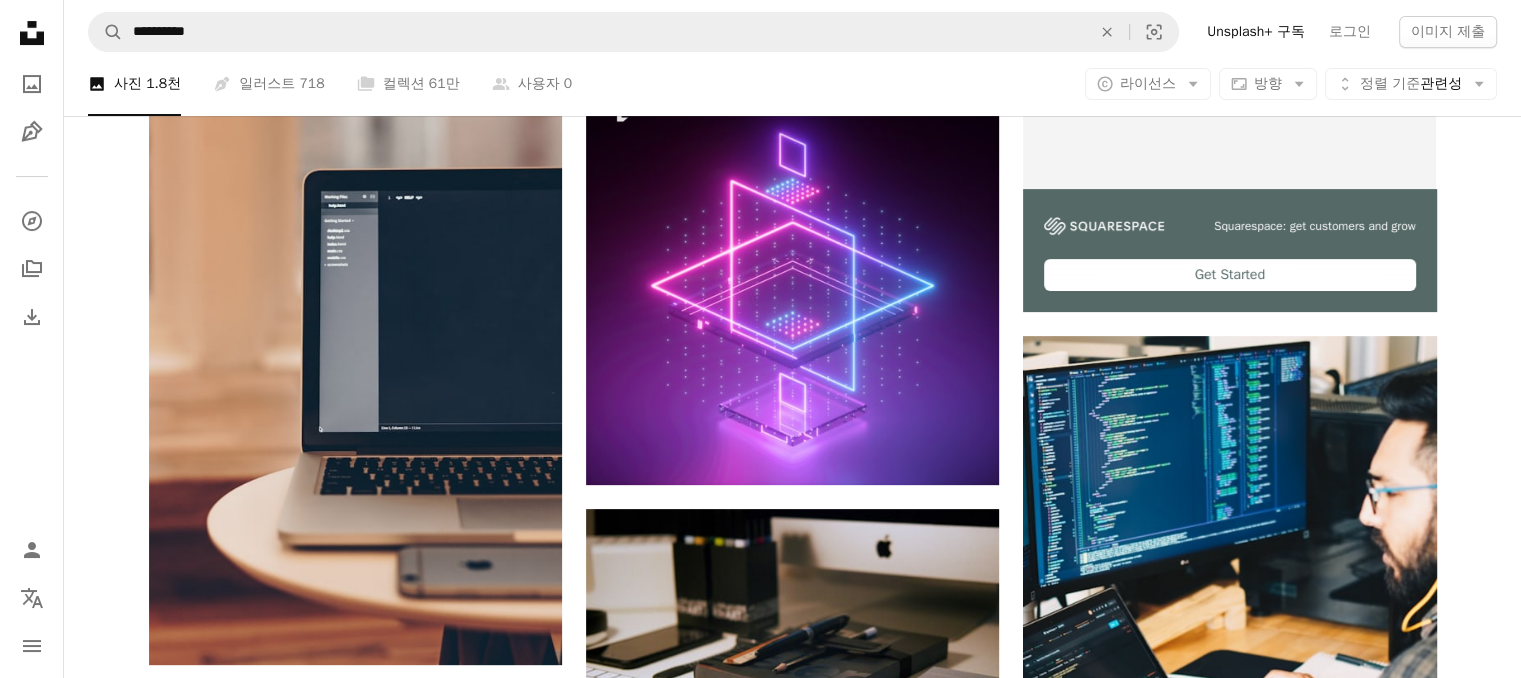 scroll, scrollTop: 500, scrollLeft: 0, axis: vertical 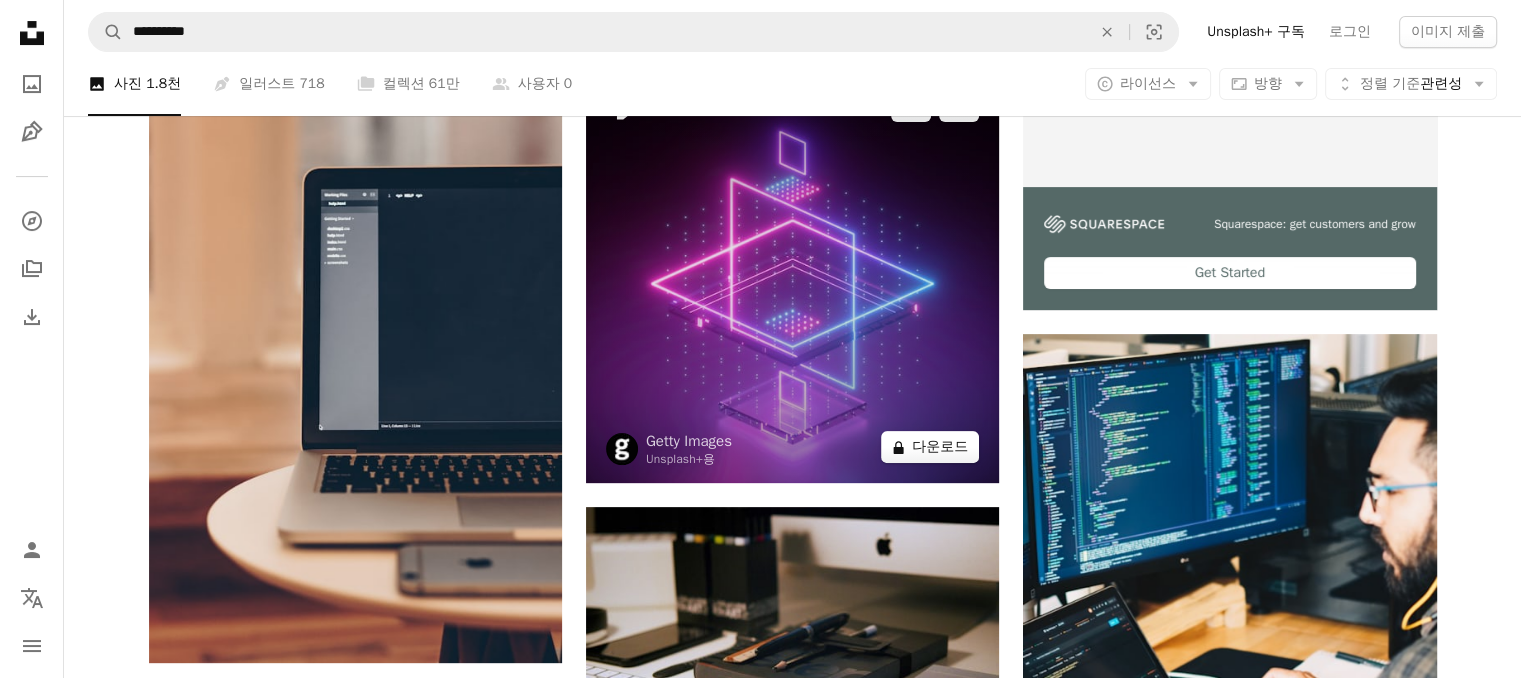 click on "A lock   다운로드" at bounding box center (930, 447) 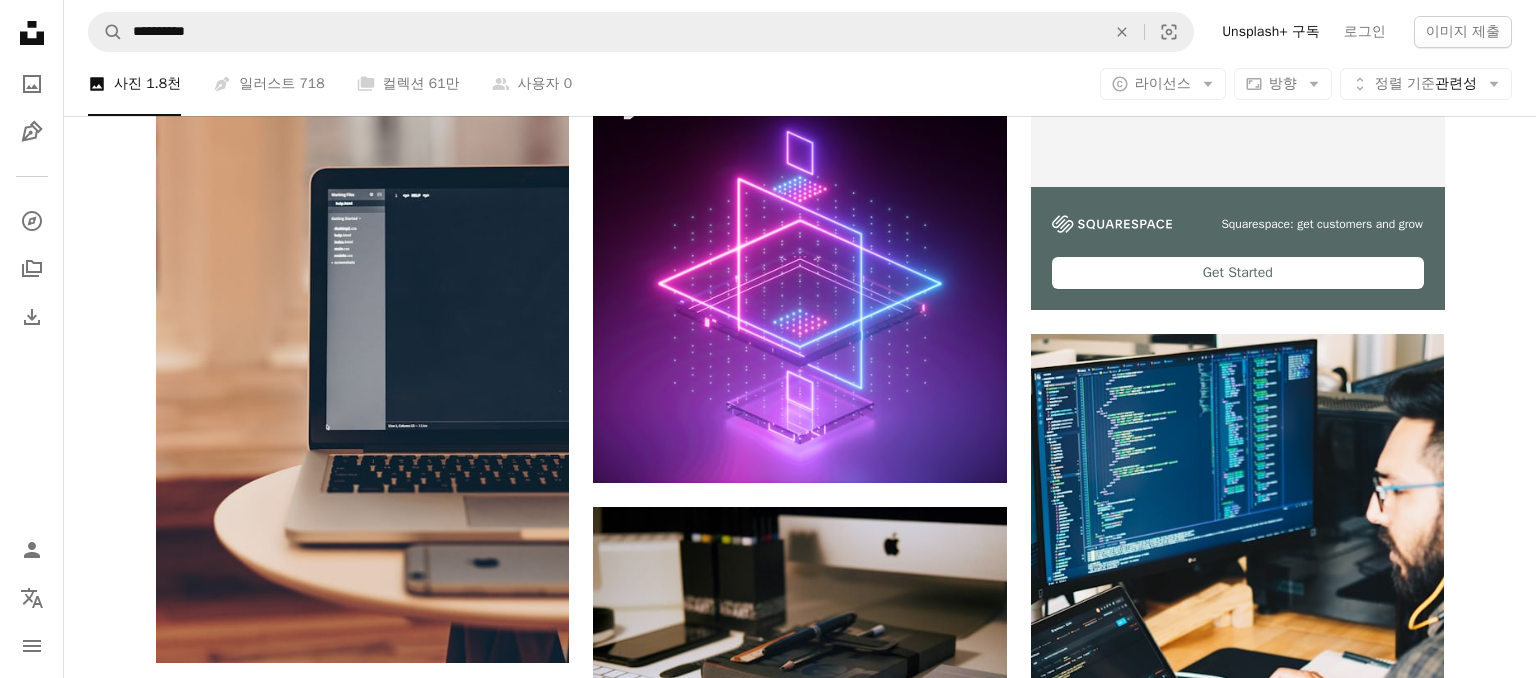 click on "An X shape 즉시 사용 가능한 프리미엄 이미지입니다. 무제한 액세스가 가능합니다. A plus sign 매월 회원 전용 콘텐츠 추가 A plus sign 무제한 royalty-free 다운로드 A plus sign 일러스트  신규 A plus sign 강화된 법적 보호 매년 66%  할인 매월 $12   $4 USD 매달 * Unsplash+  구독 *매년 납부 시 선불로  $48  청구 해당 세금 별도. 자동으로 연장됩니다. 언제든지 취소 가능합니다." at bounding box center [768, 4041] 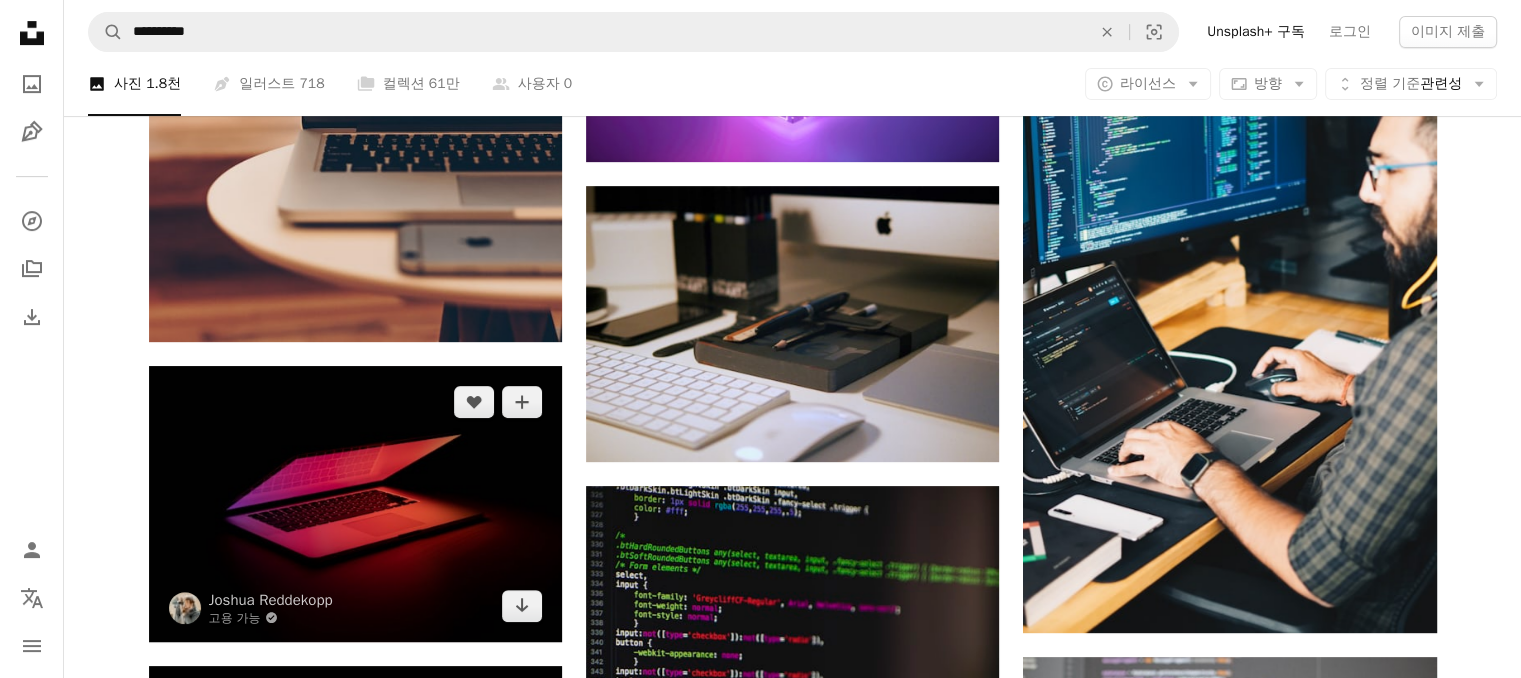 scroll, scrollTop: 700, scrollLeft: 0, axis: vertical 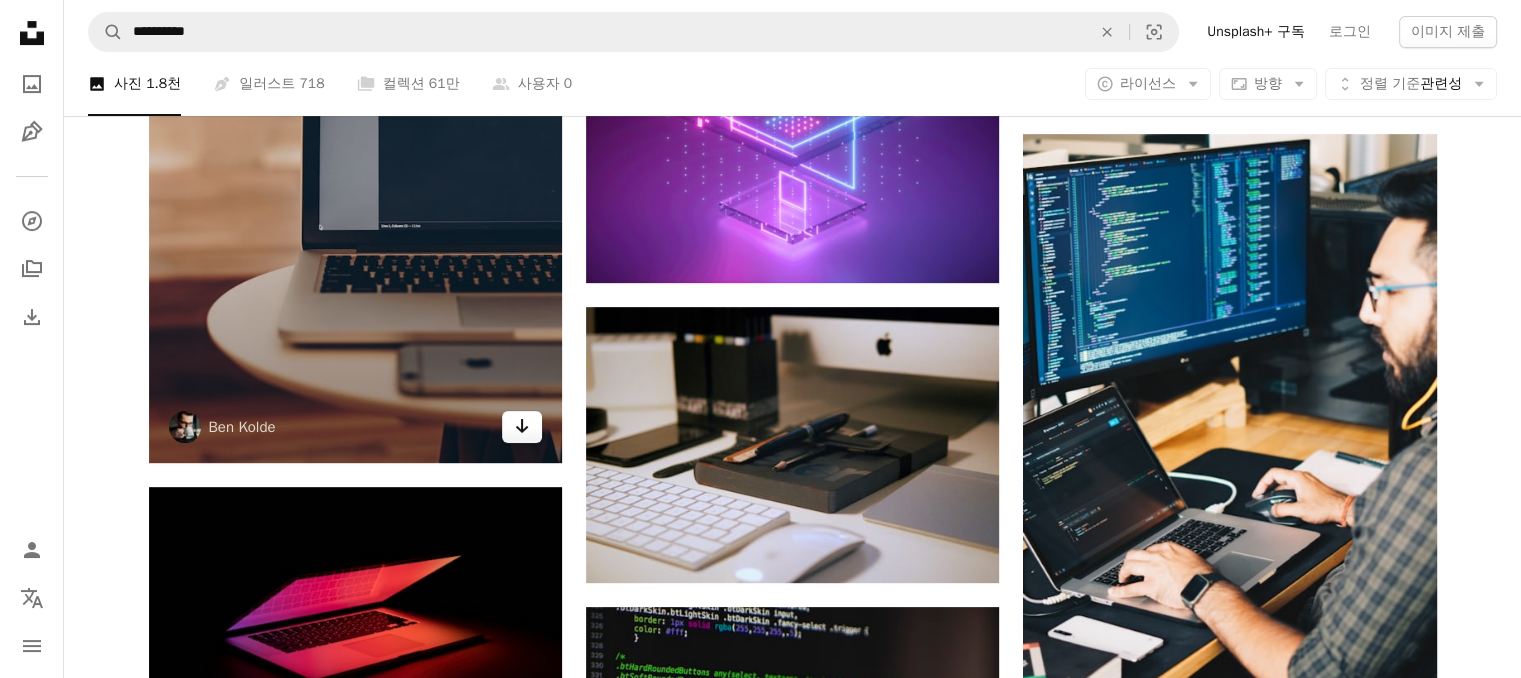 click on "Arrow pointing down" 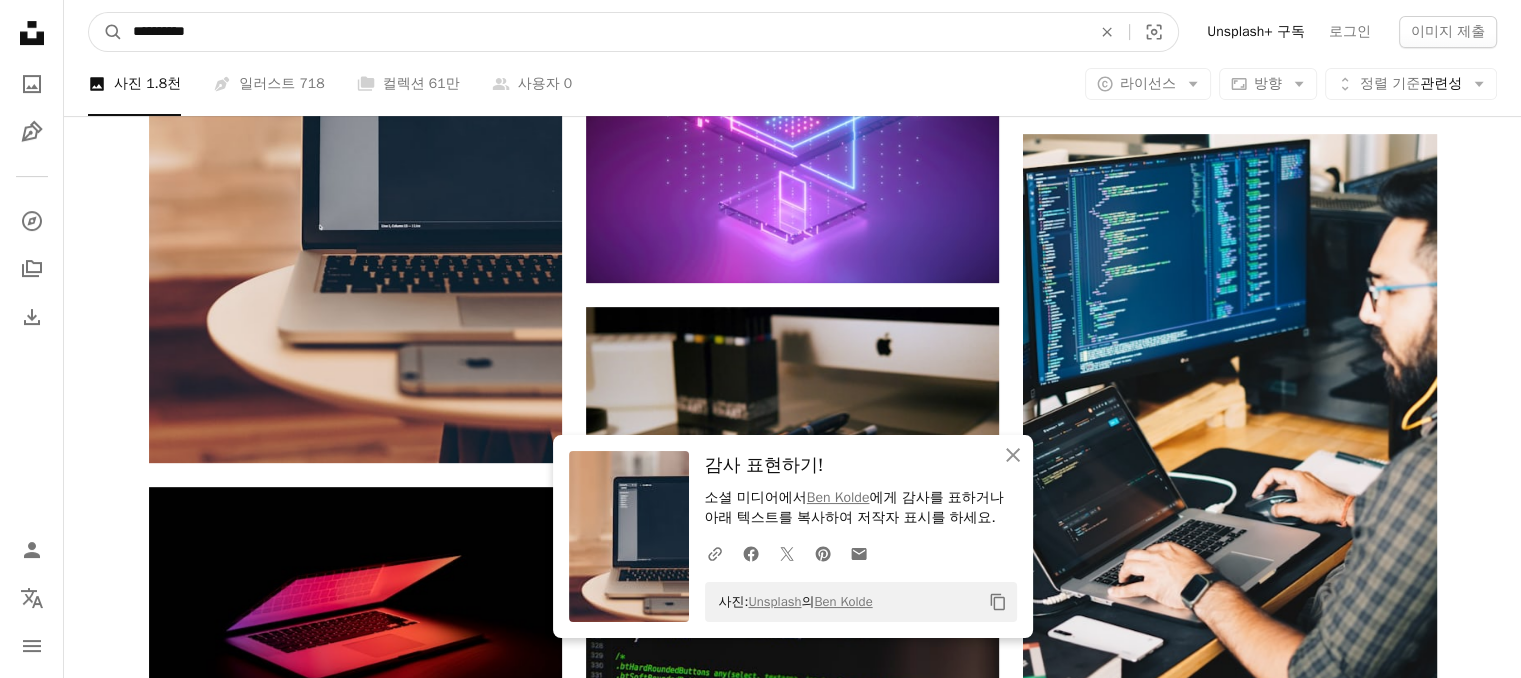 drag, startPoint x: 336, startPoint y: 37, endPoint x: 38, endPoint y: 37, distance: 298 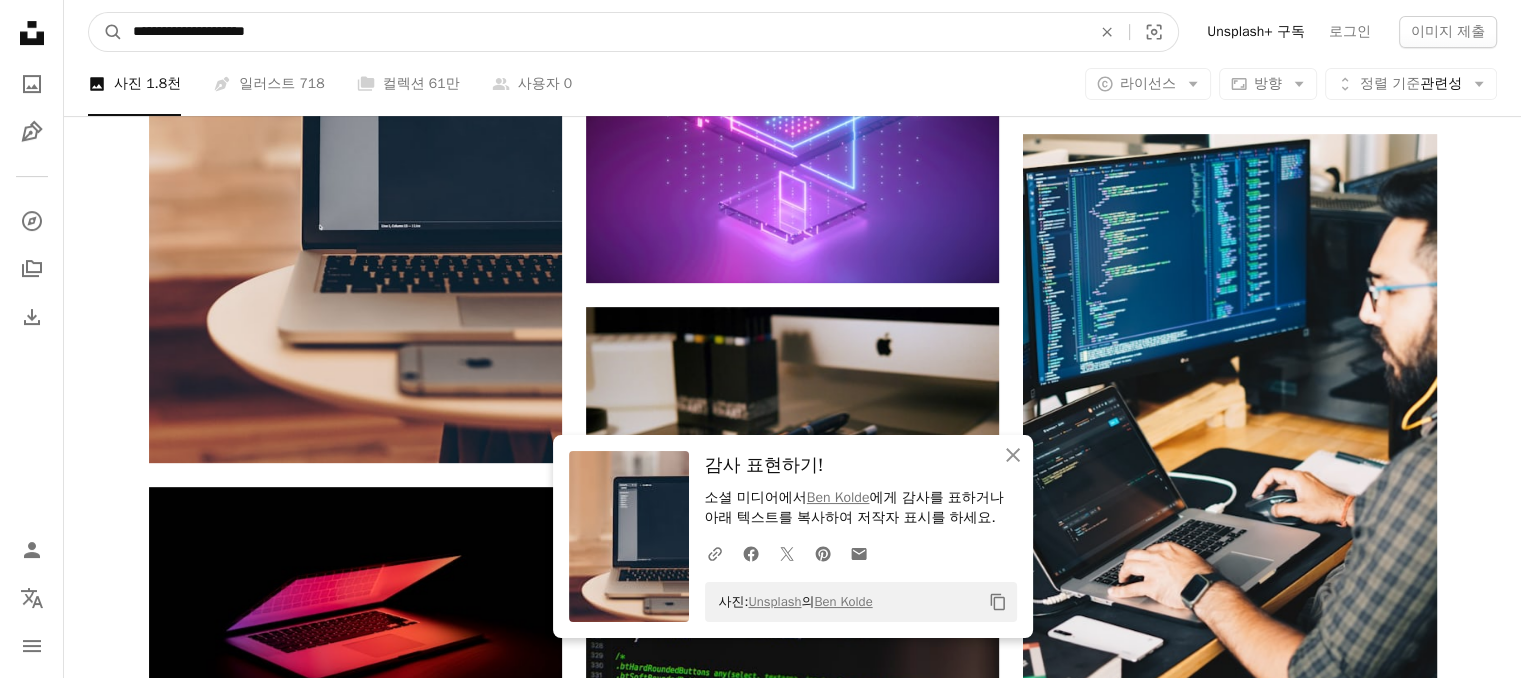 click on "A magnifying glass" at bounding box center (106, 32) 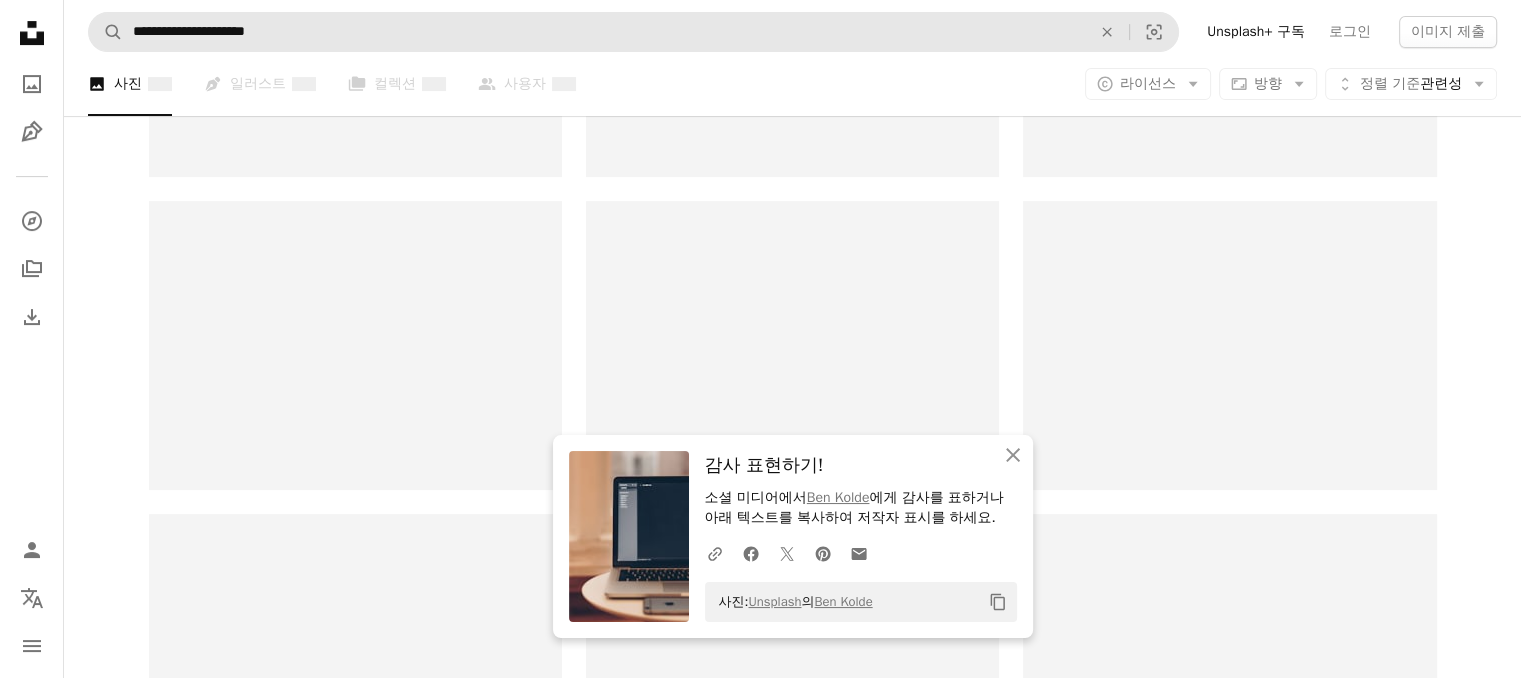 scroll, scrollTop: 0, scrollLeft: 0, axis: both 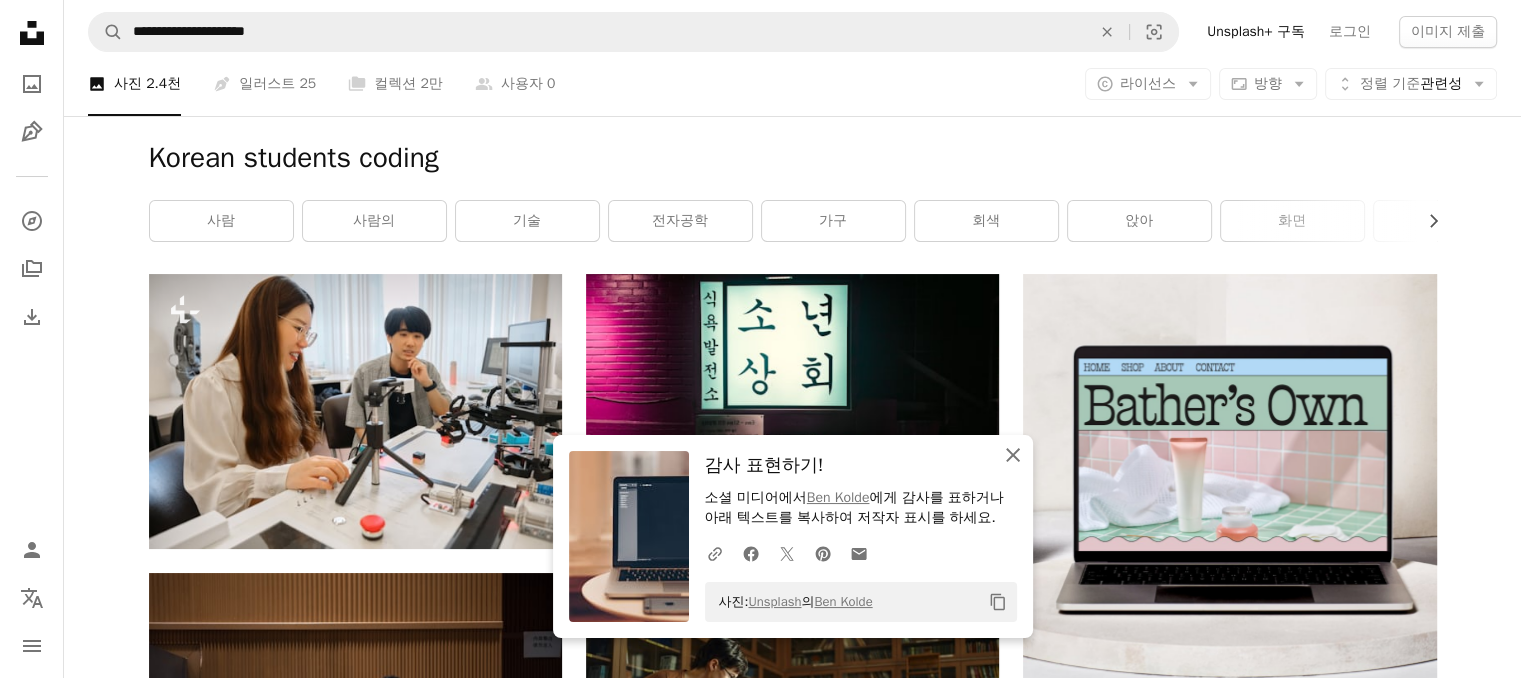 click on "An X shape" 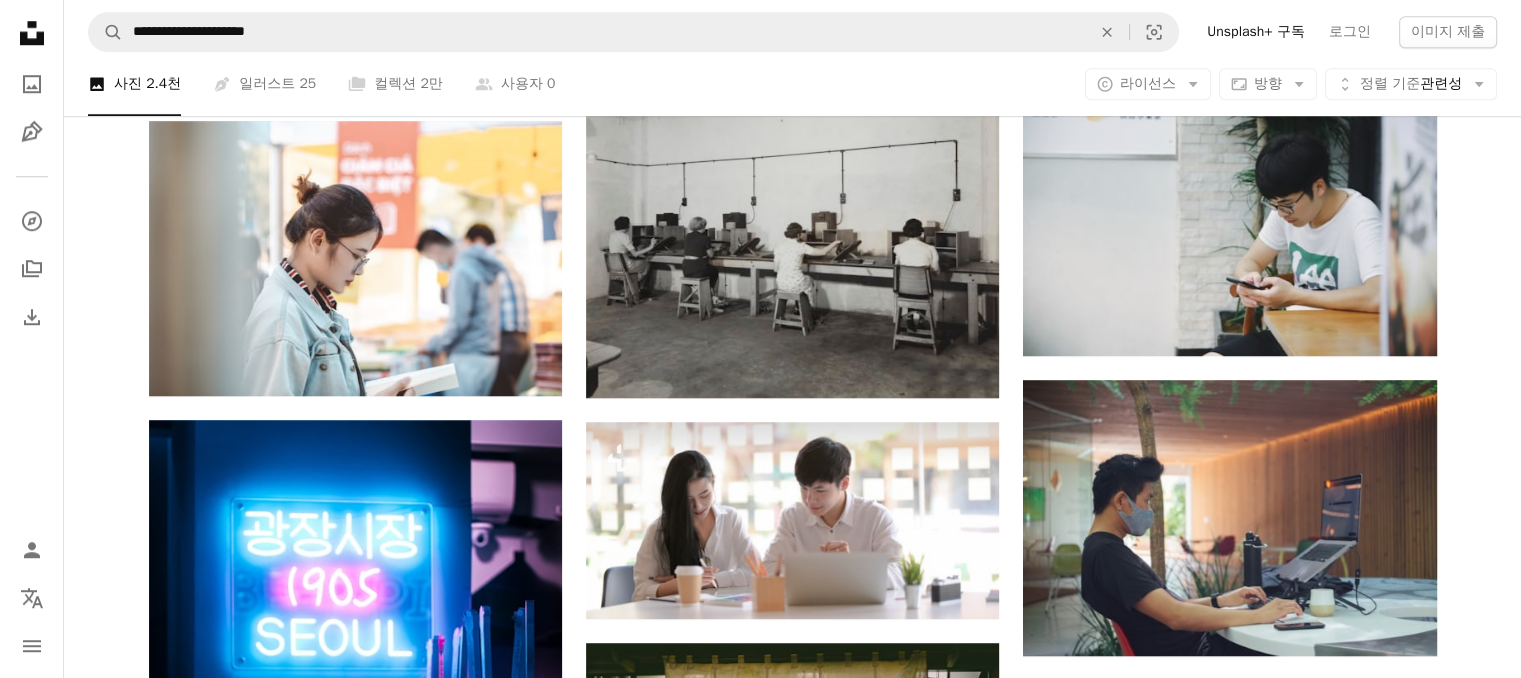 scroll, scrollTop: 2000, scrollLeft: 0, axis: vertical 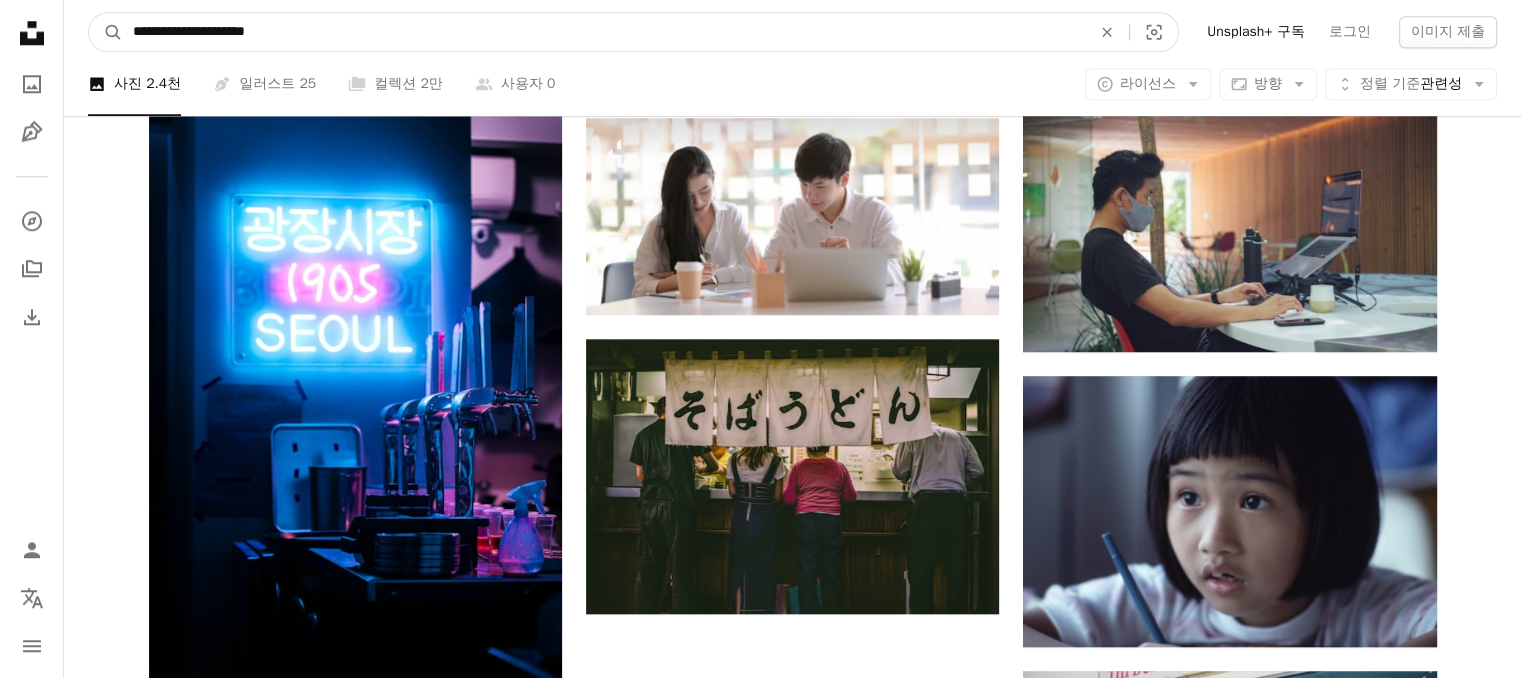 drag, startPoint x: 184, startPoint y: 34, endPoint x: 241, endPoint y: 34, distance: 57 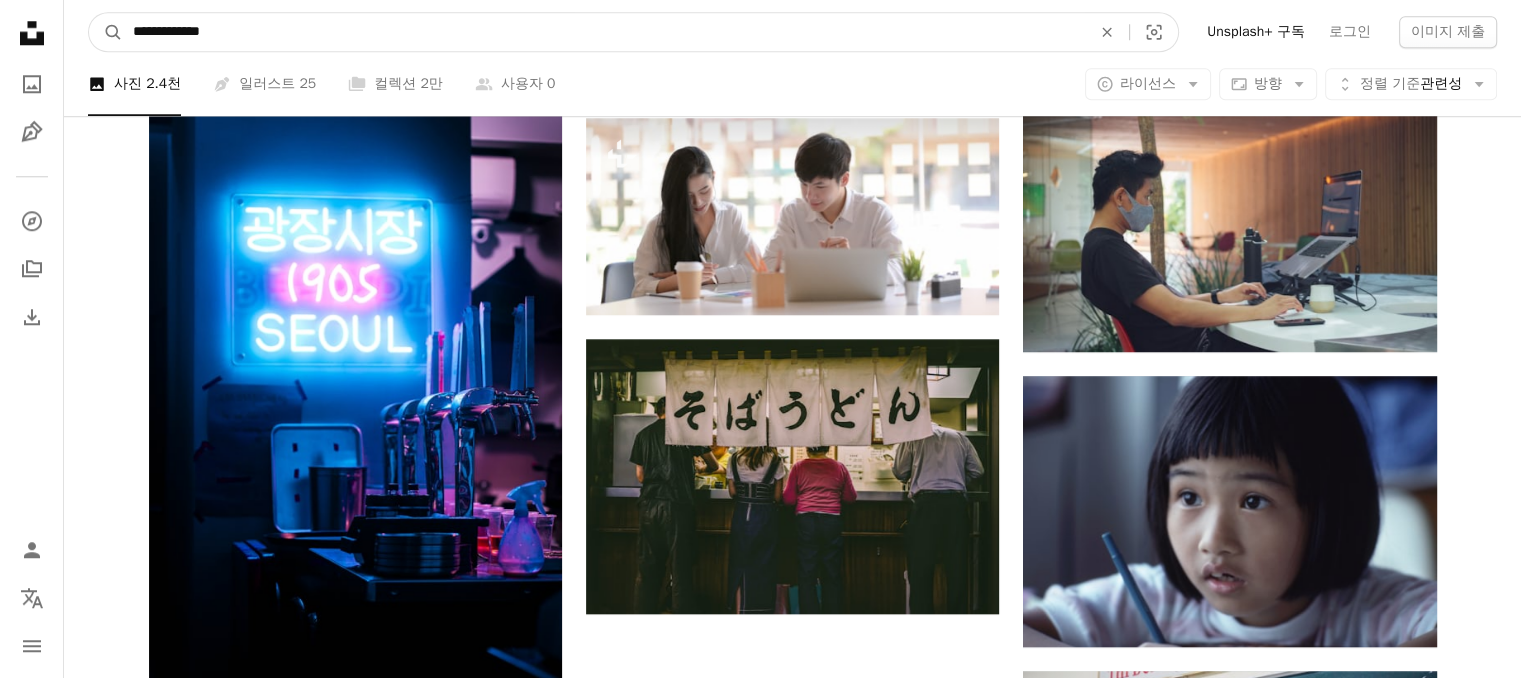 type on "**********" 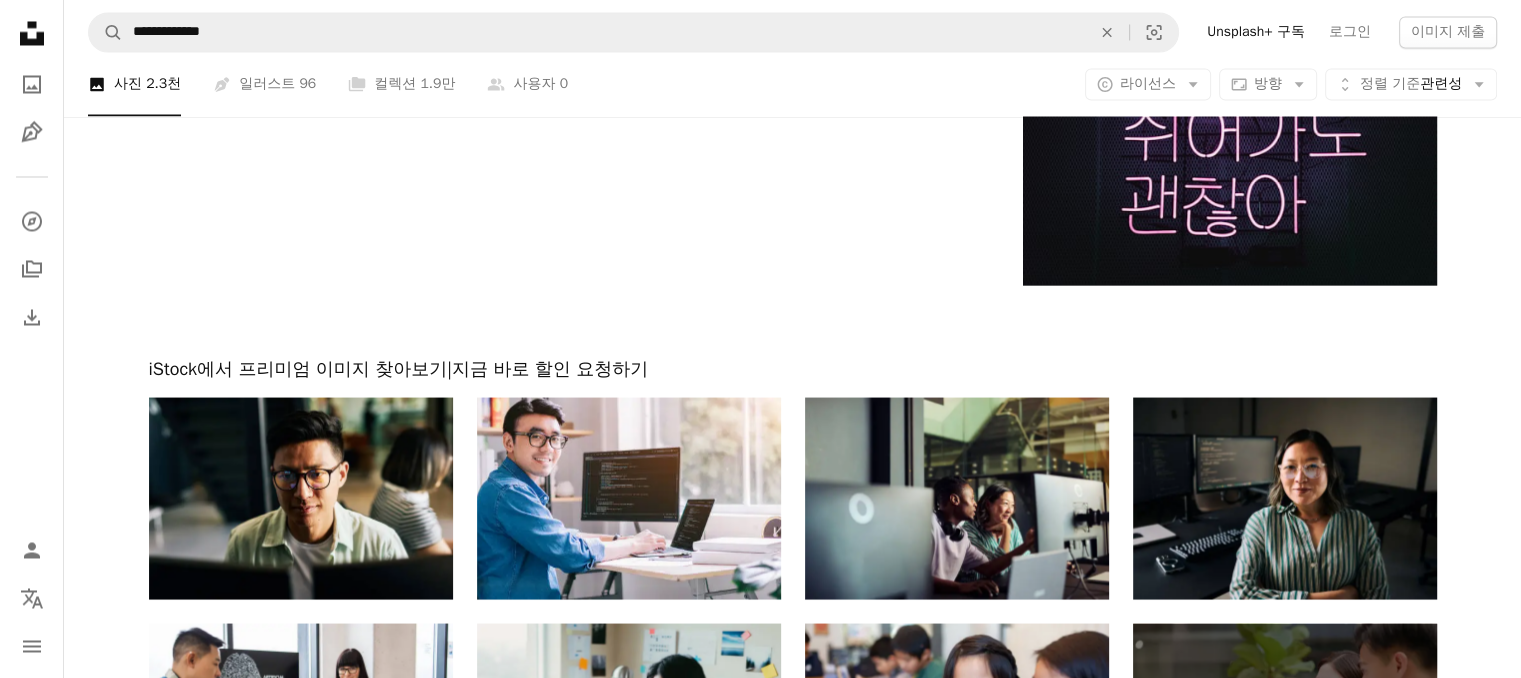 scroll, scrollTop: 4200, scrollLeft: 0, axis: vertical 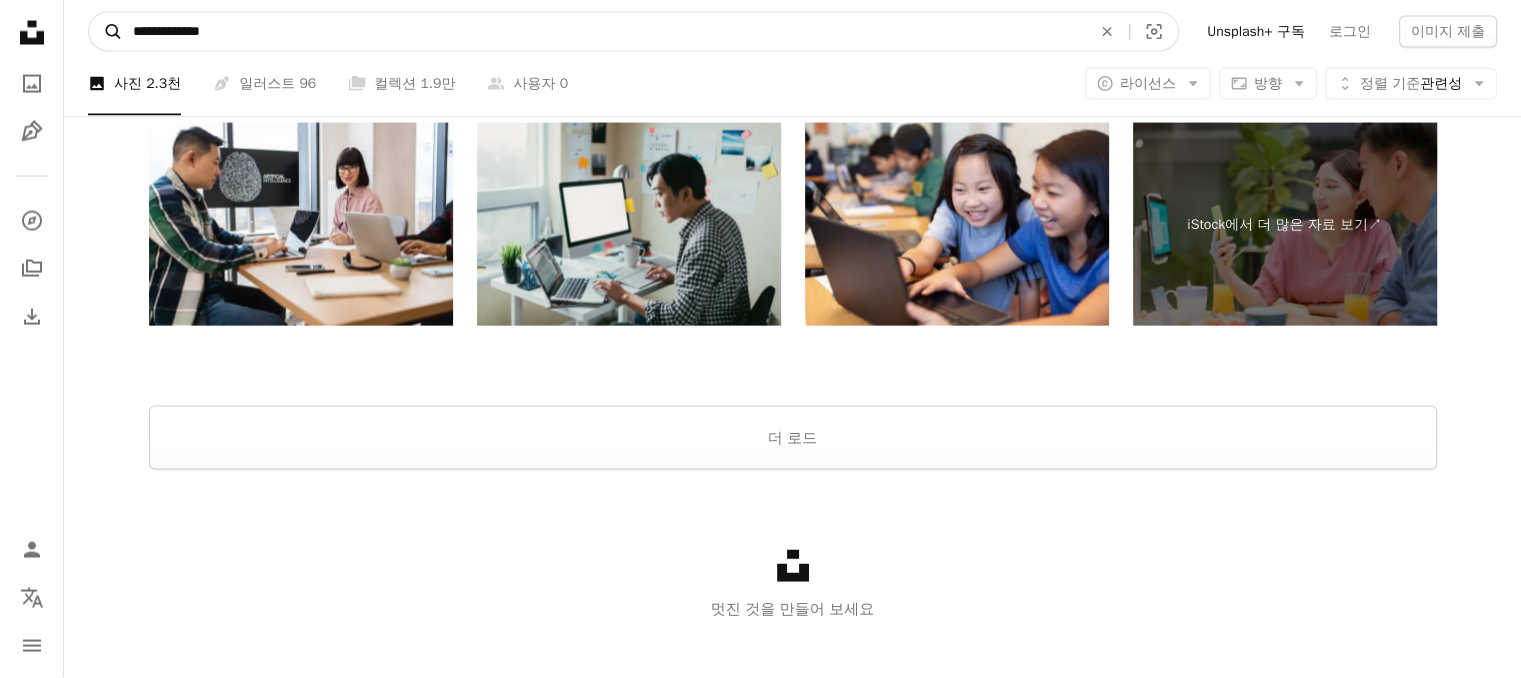 drag, startPoint x: 351, startPoint y: 29, endPoint x: 102, endPoint y: 29, distance: 249 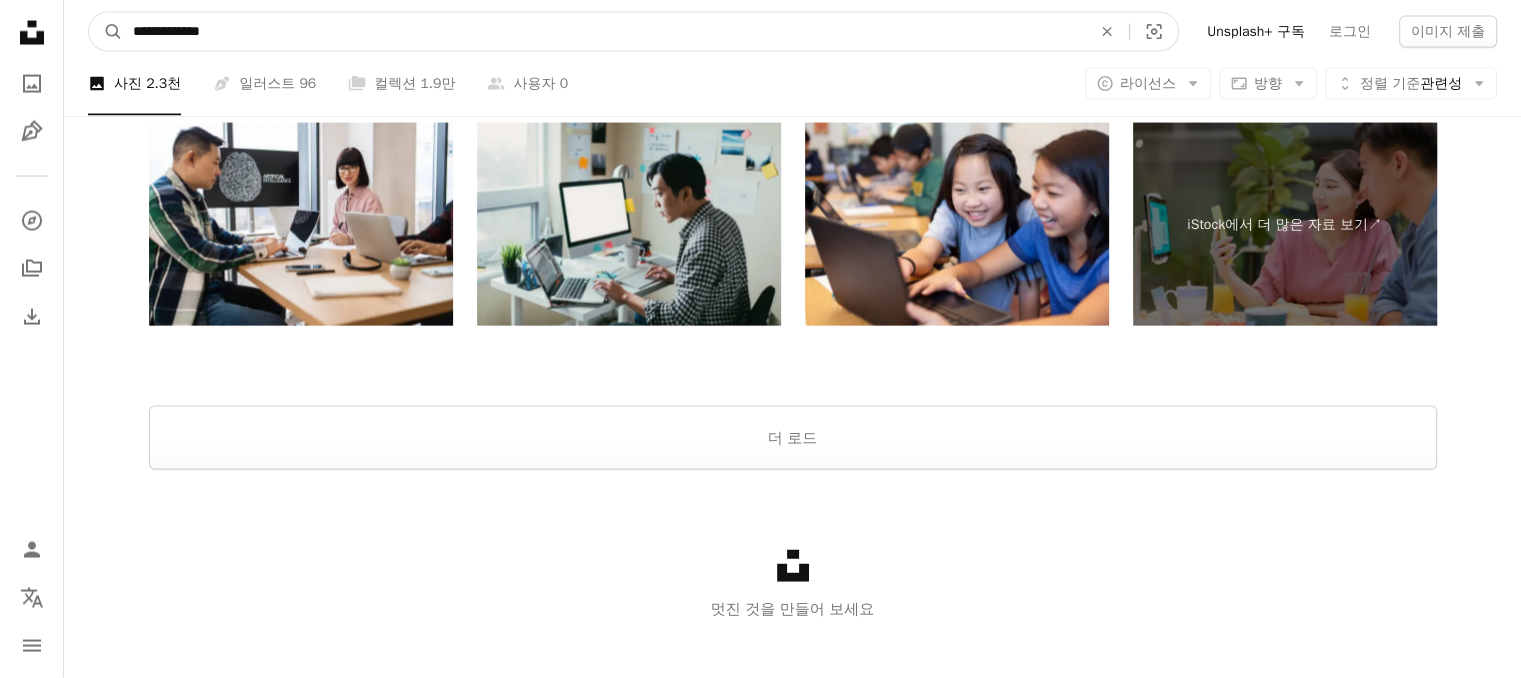 paste on "*********" 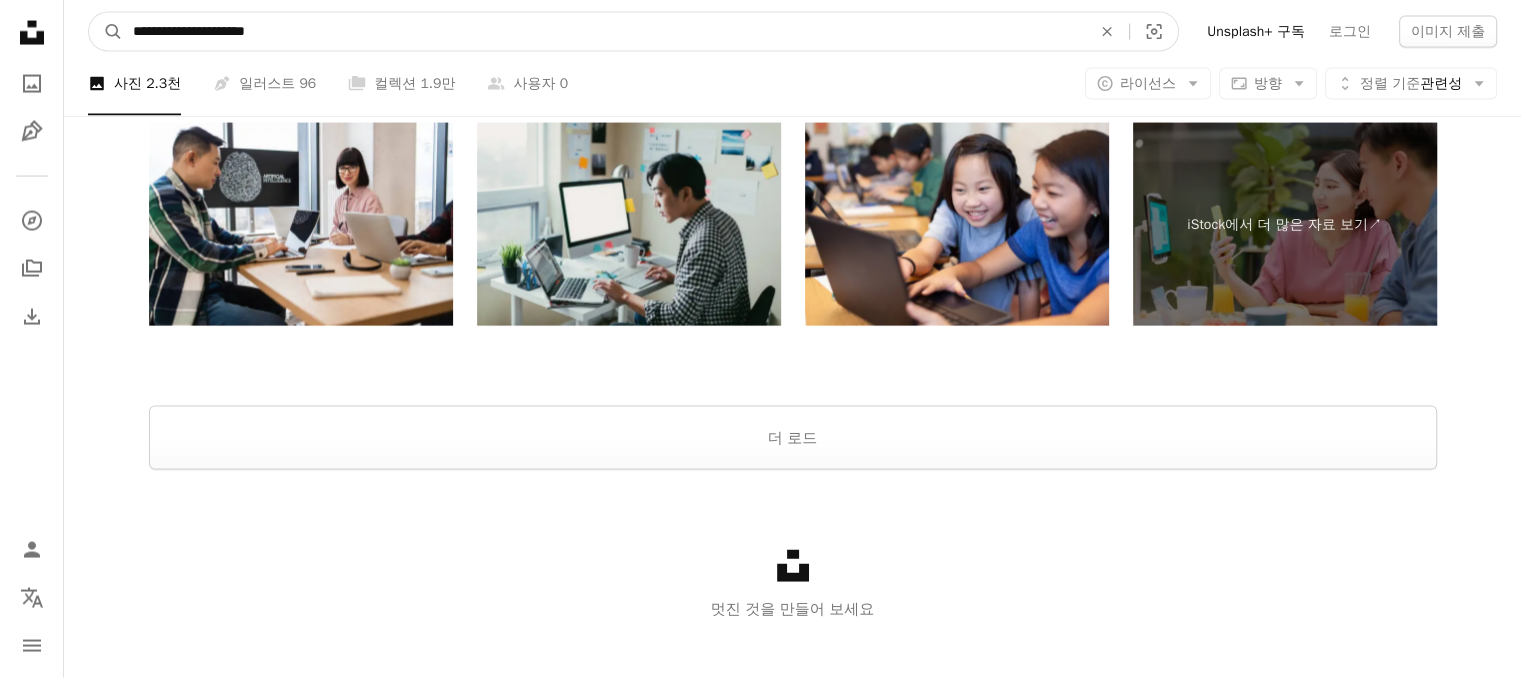 type on "**********" 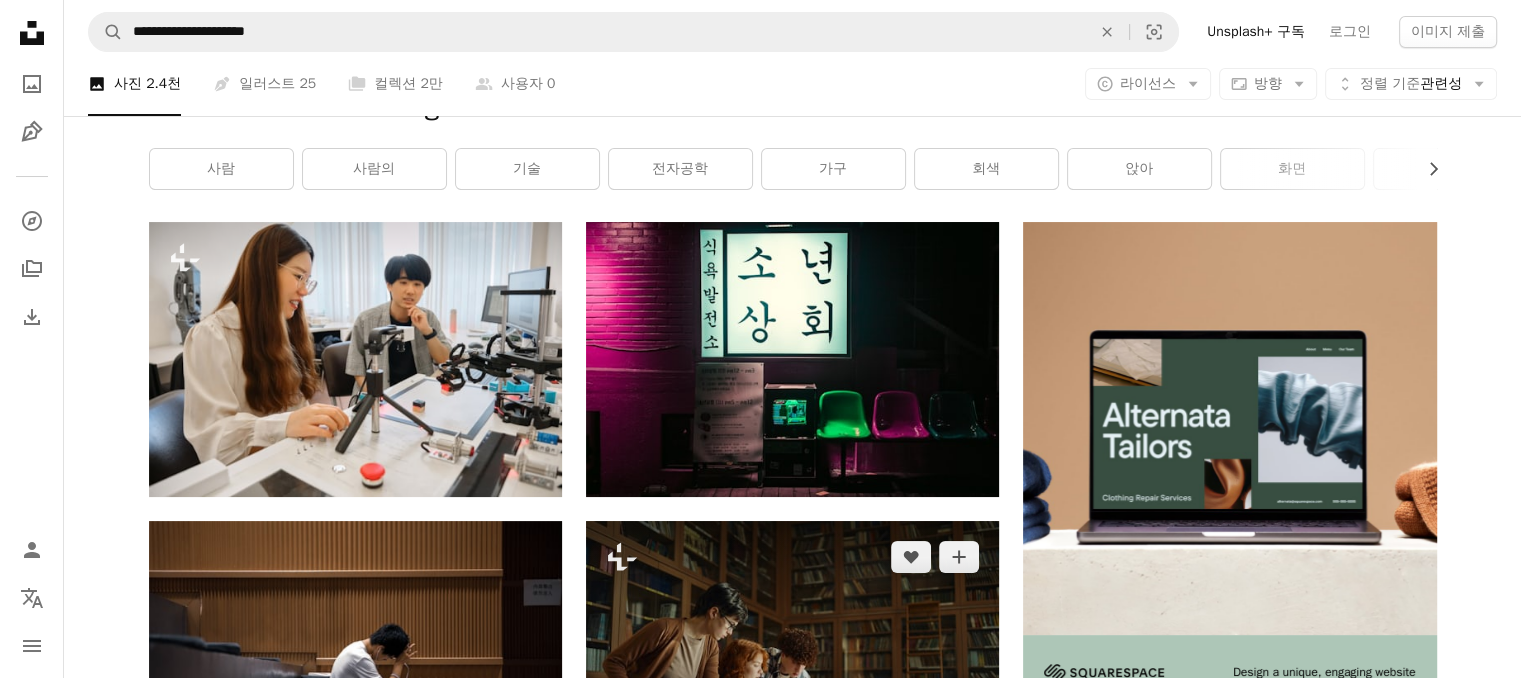 scroll, scrollTop: 0, scrollLeft: 0, axis: both 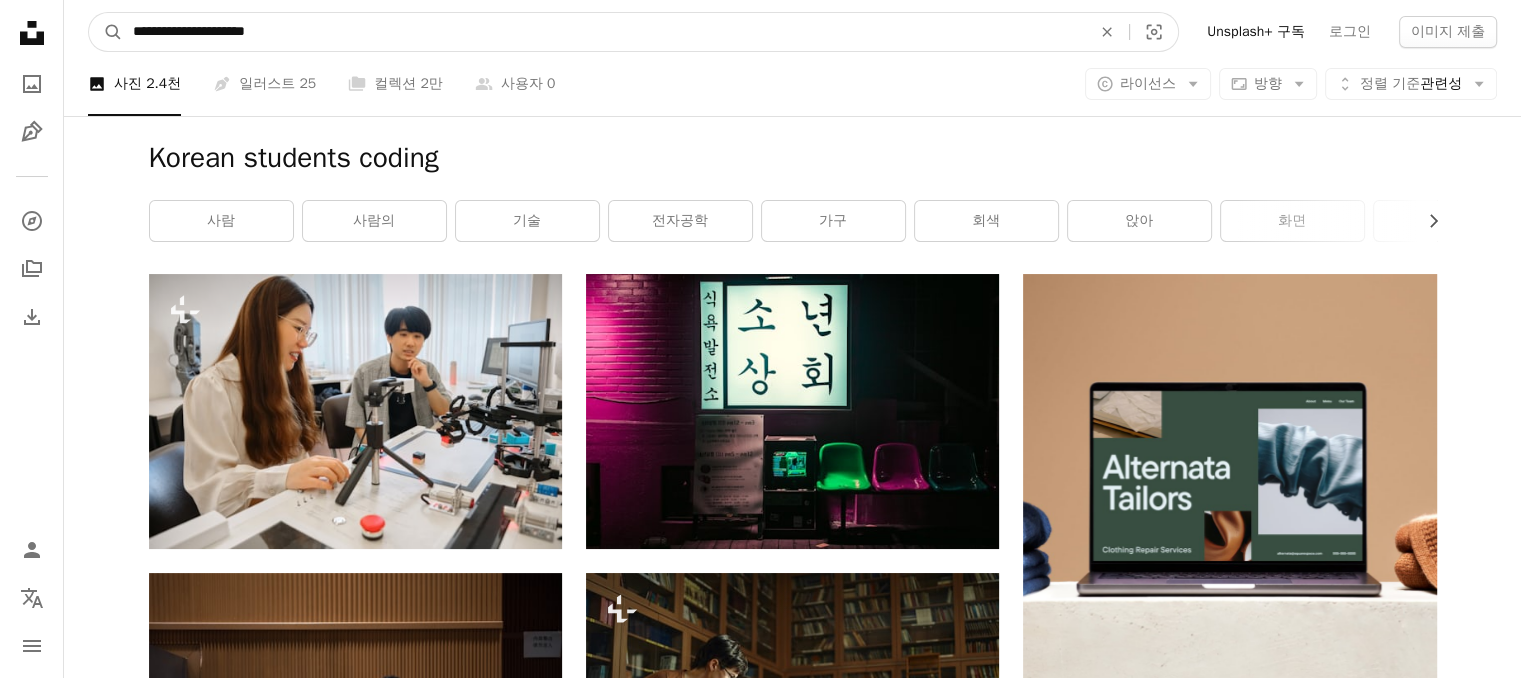 drag, startPoint x: 181, startPoint y: 29, endPoint x: 241, endPoint y: 33, distance: 60.133186 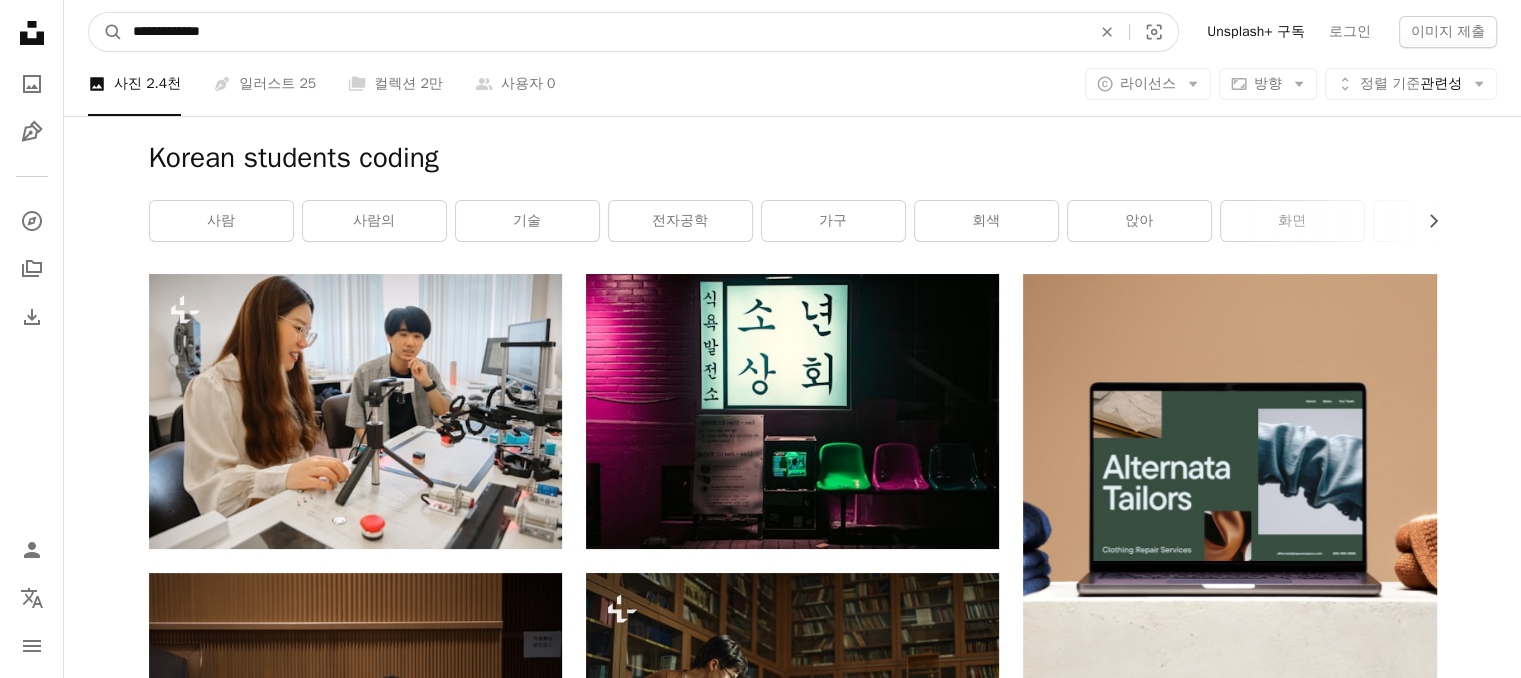 type on "**********" 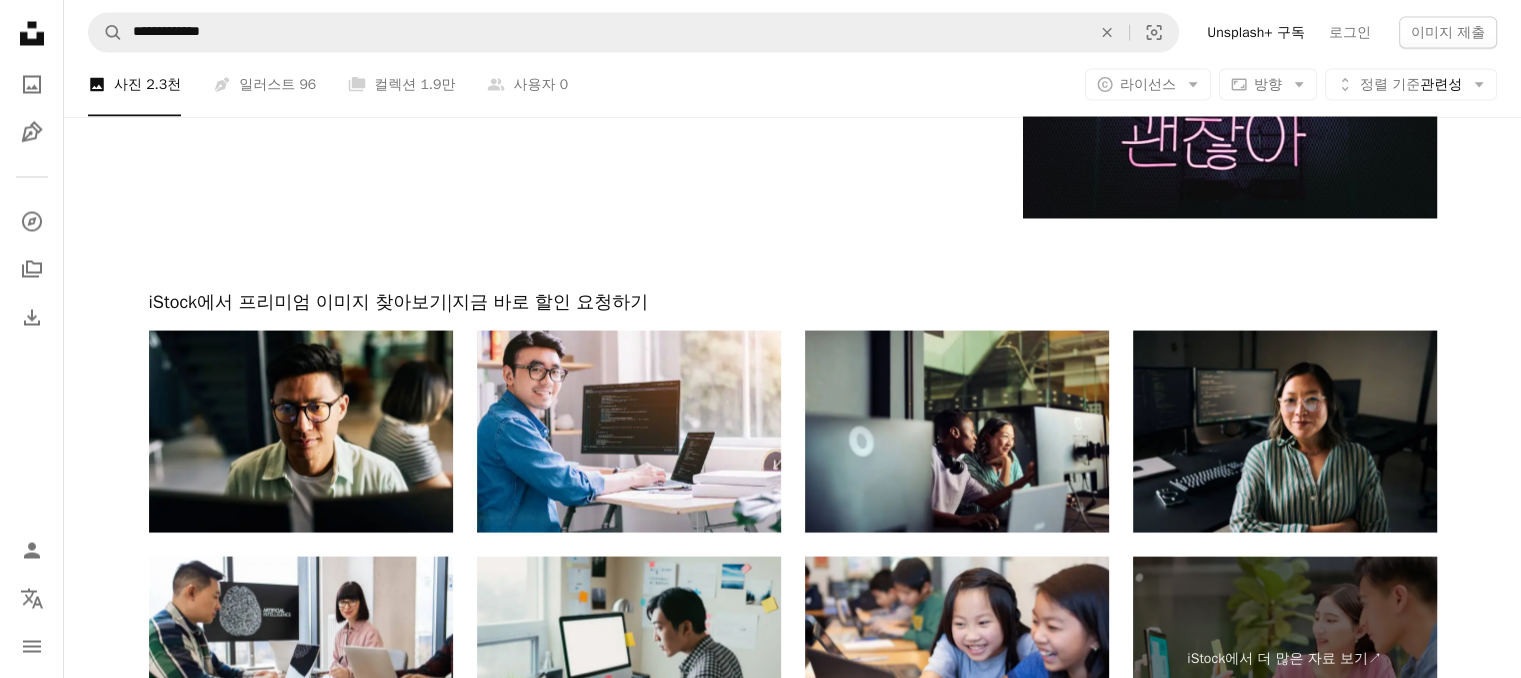 scroll, scrollTop: 4000, scrollLeft: 0, axis: vertical 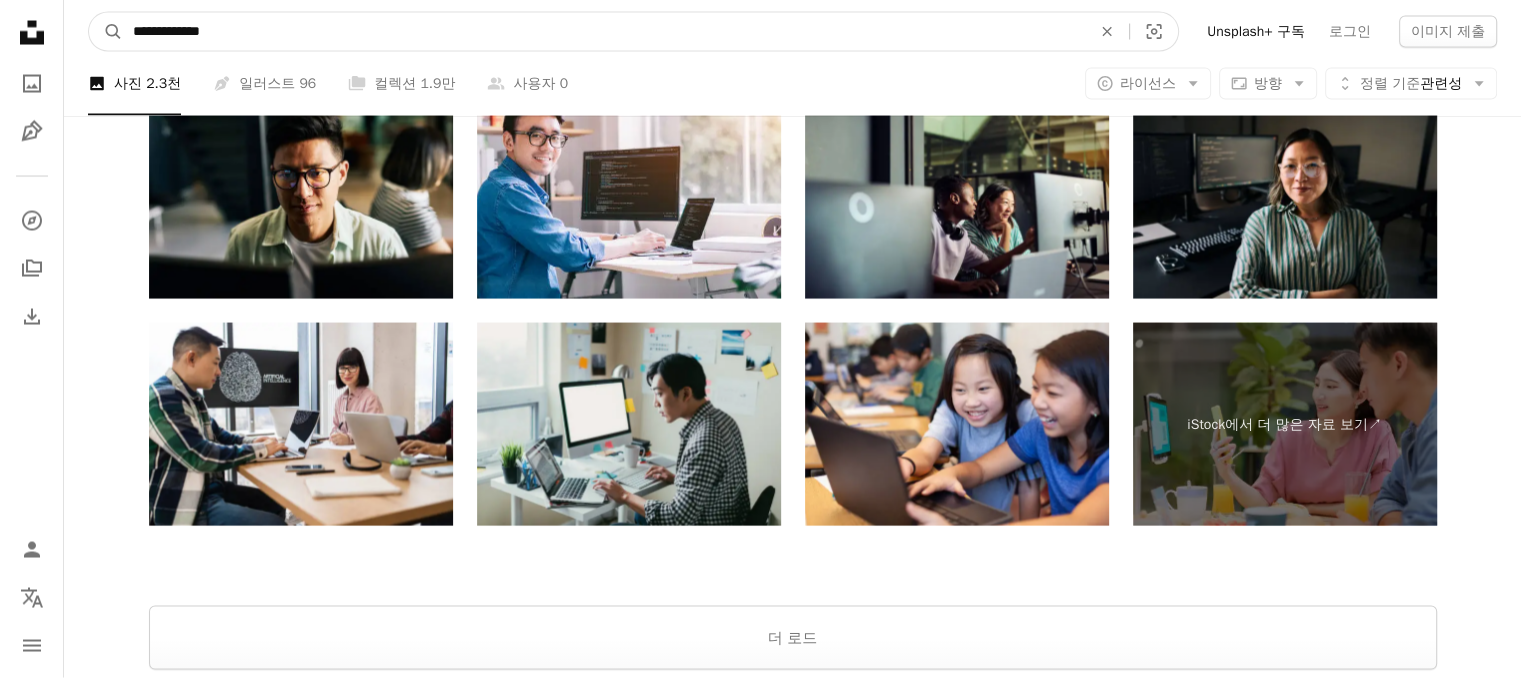 drag, startPoint x: 173, startPoint y: 36, endPoint x: 129, endPoint y: 36, distance: 44 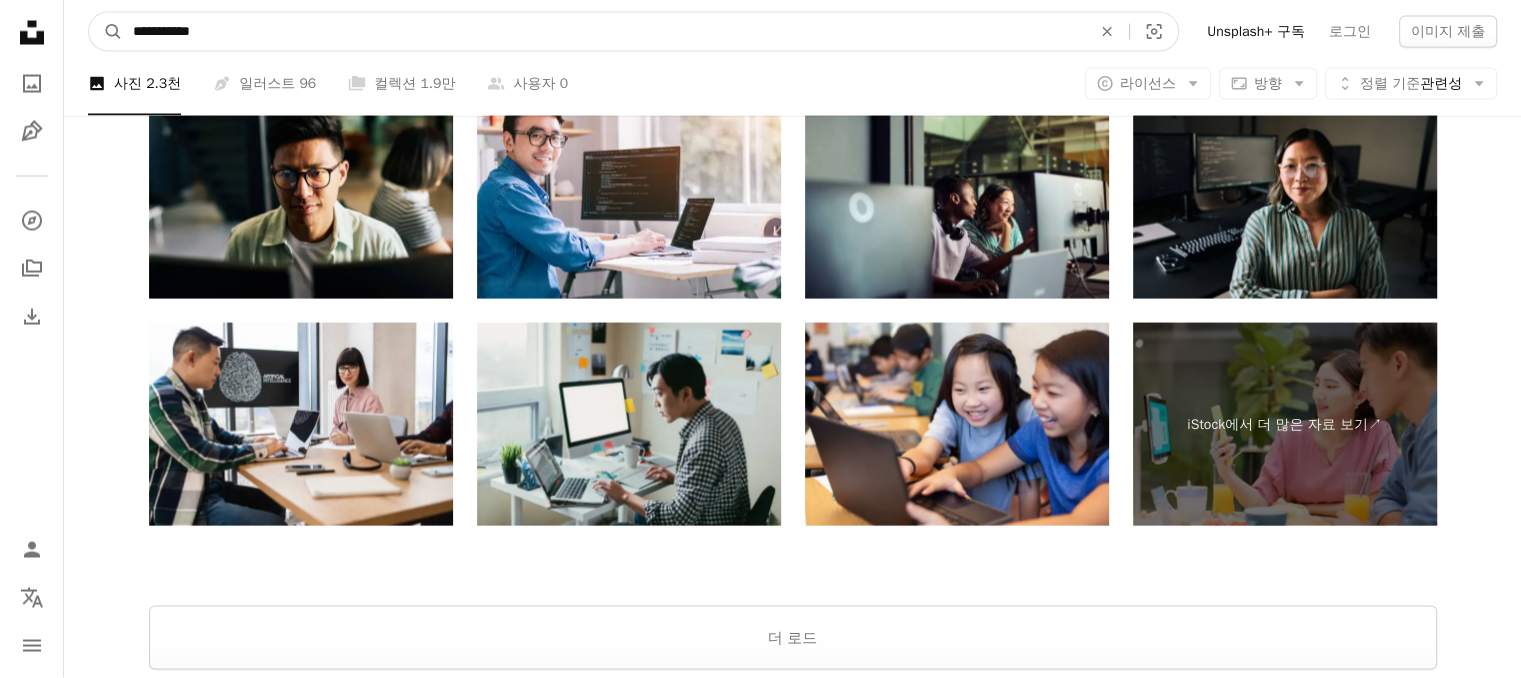 type on "**********" 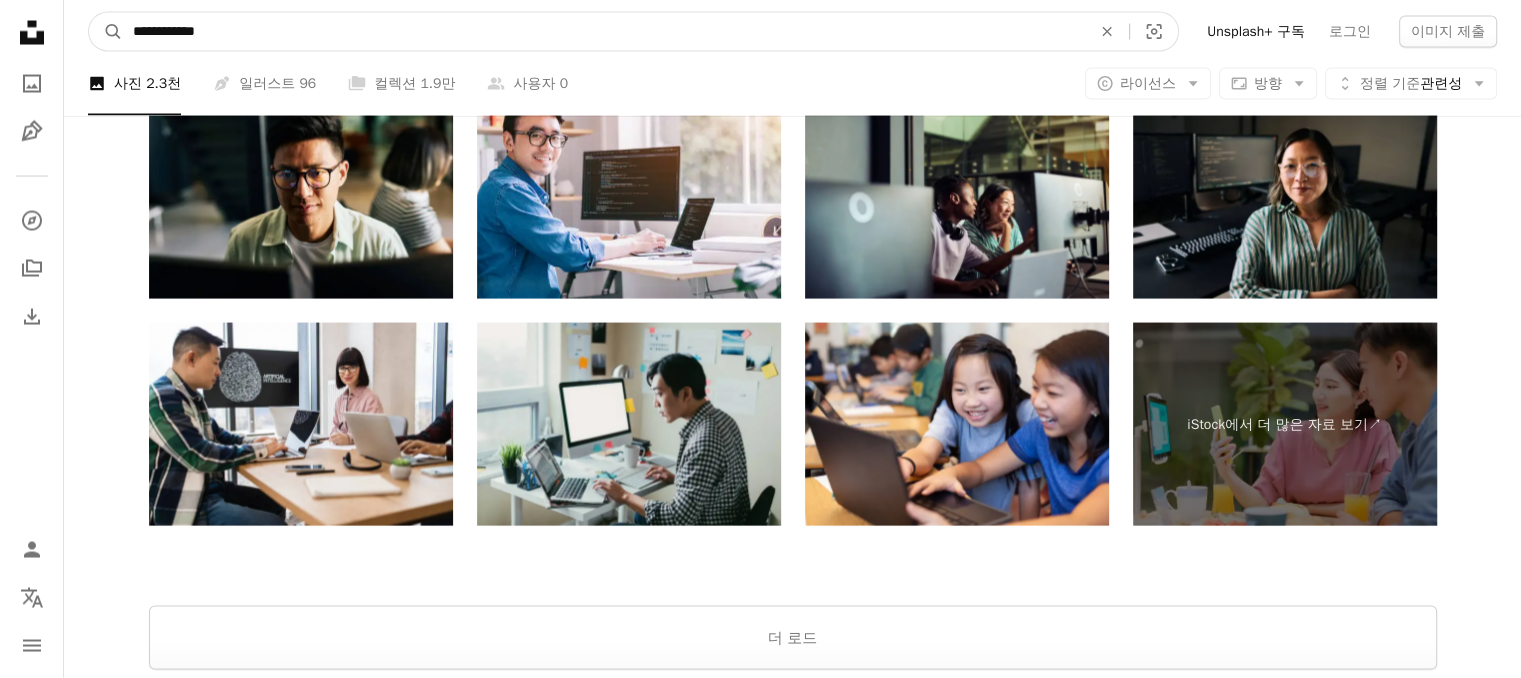click on "A magnifying glass" at bounding box center [106, 32] 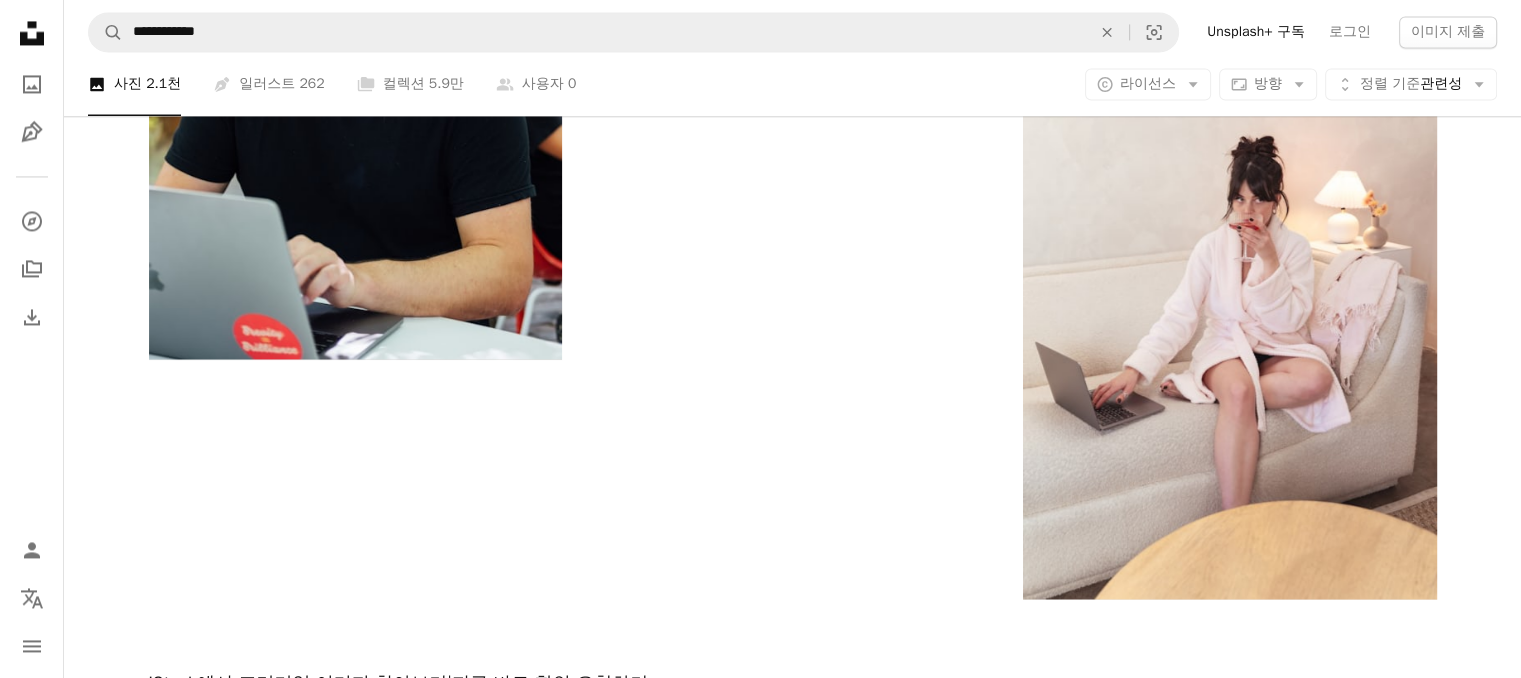 scroll, scrollTop: 3600, scrollLeft: 0, axis: vertical 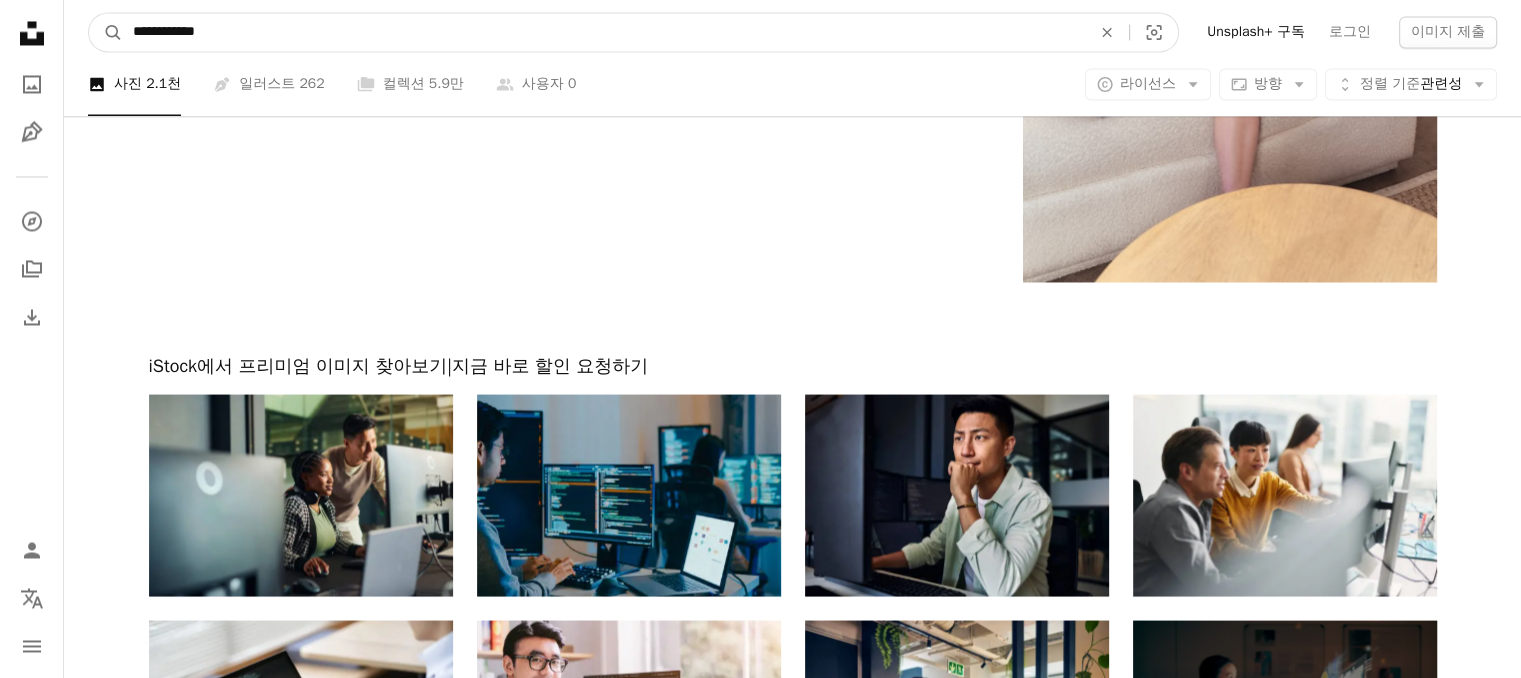 click on "**********" at bounding box center [604, 32] 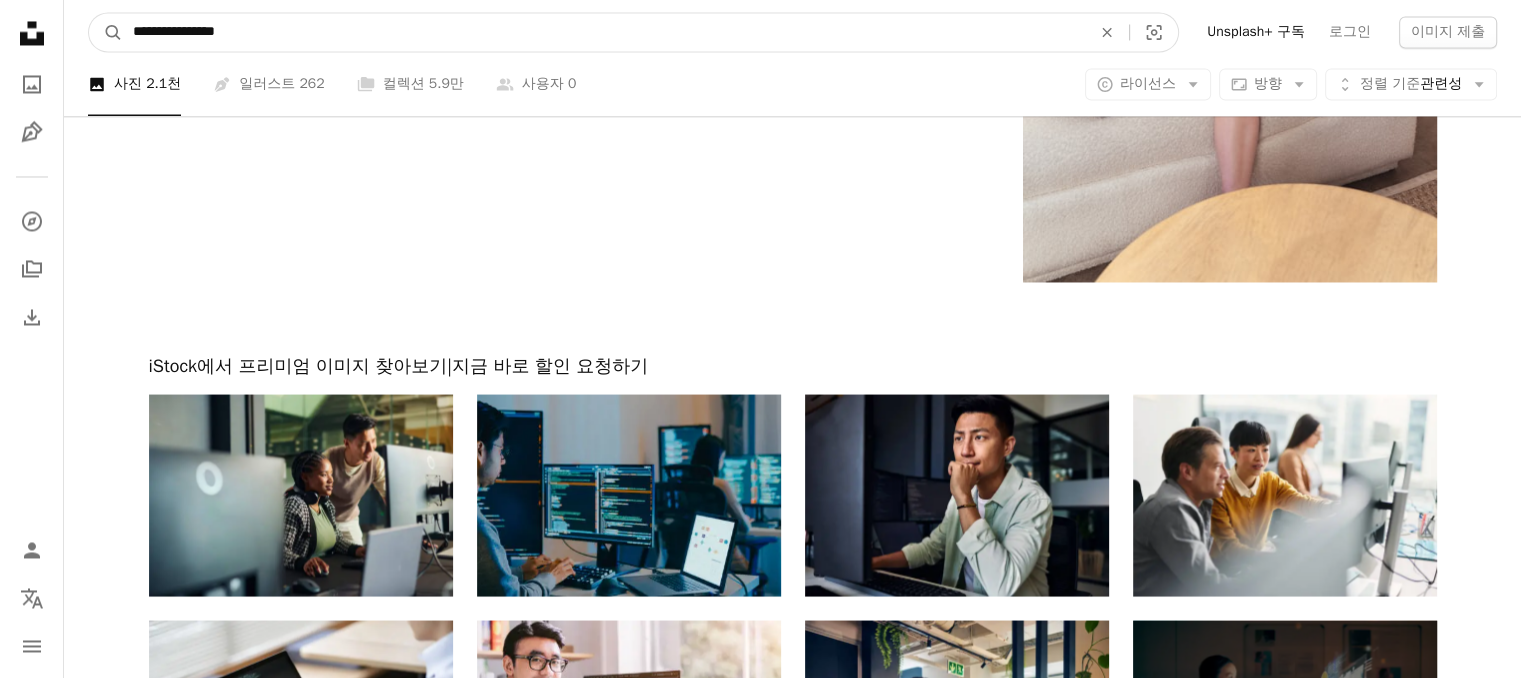 click on "A magnifying glass" at bounding box center (106, 32) 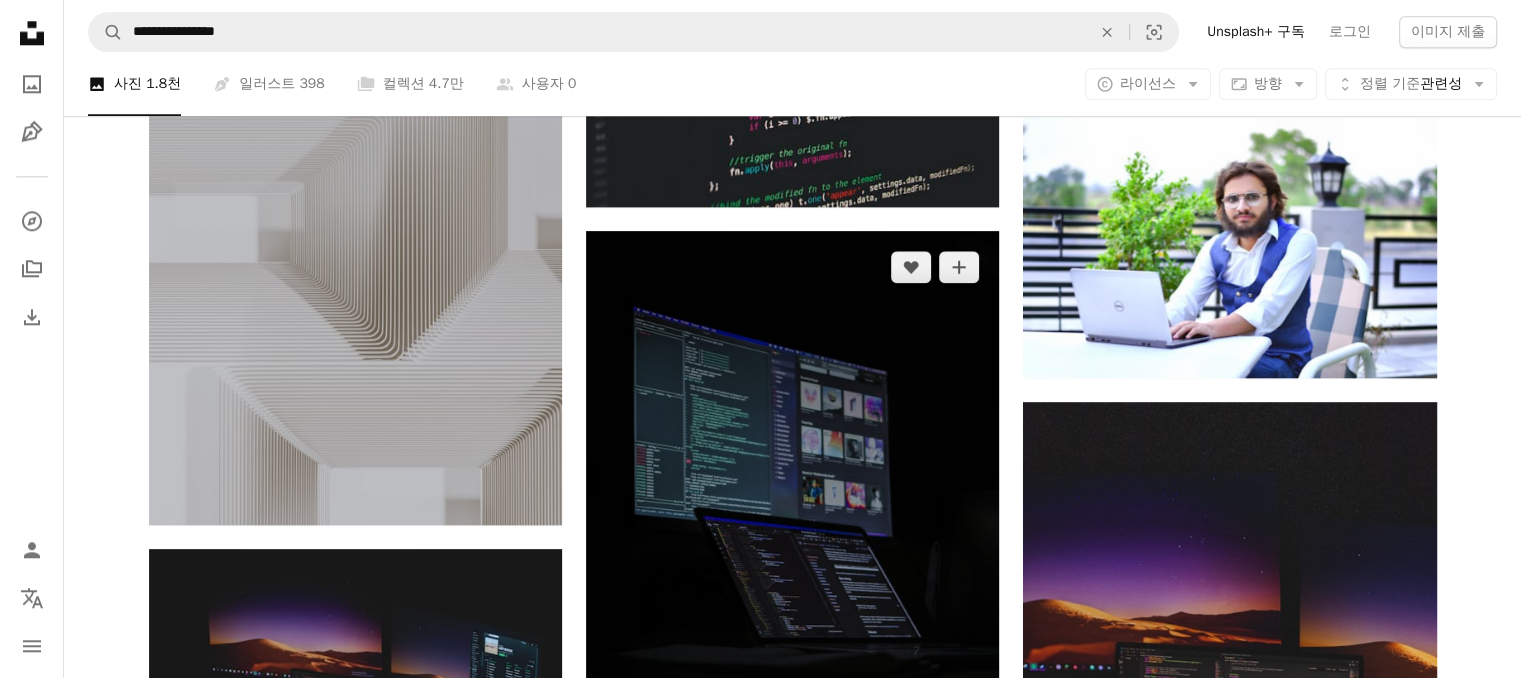 scroll, scrollTop: 2500, scrollLeft: 0, axis: vertical 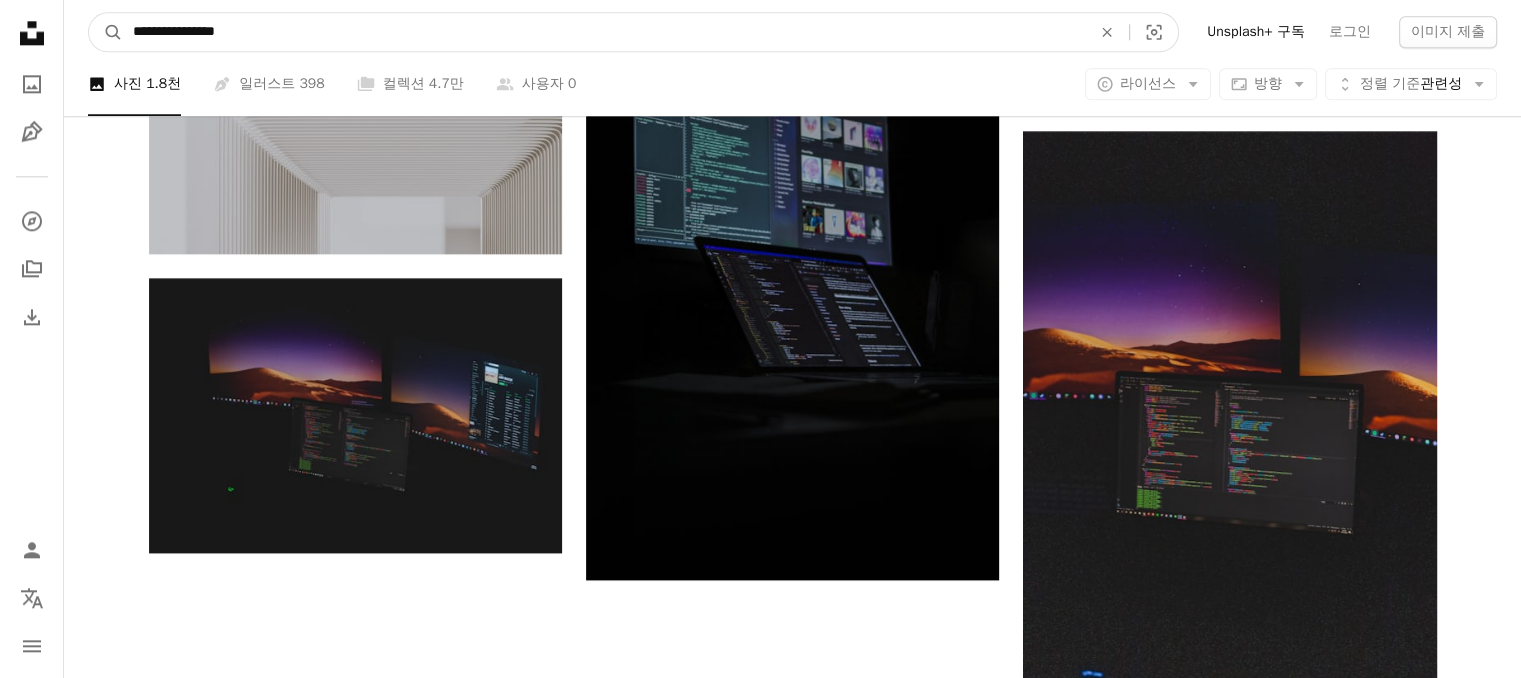 drag, startPoint x: 53, startPoint y: 45, endPoint x: 0, endPoint y: 45, distance: 53 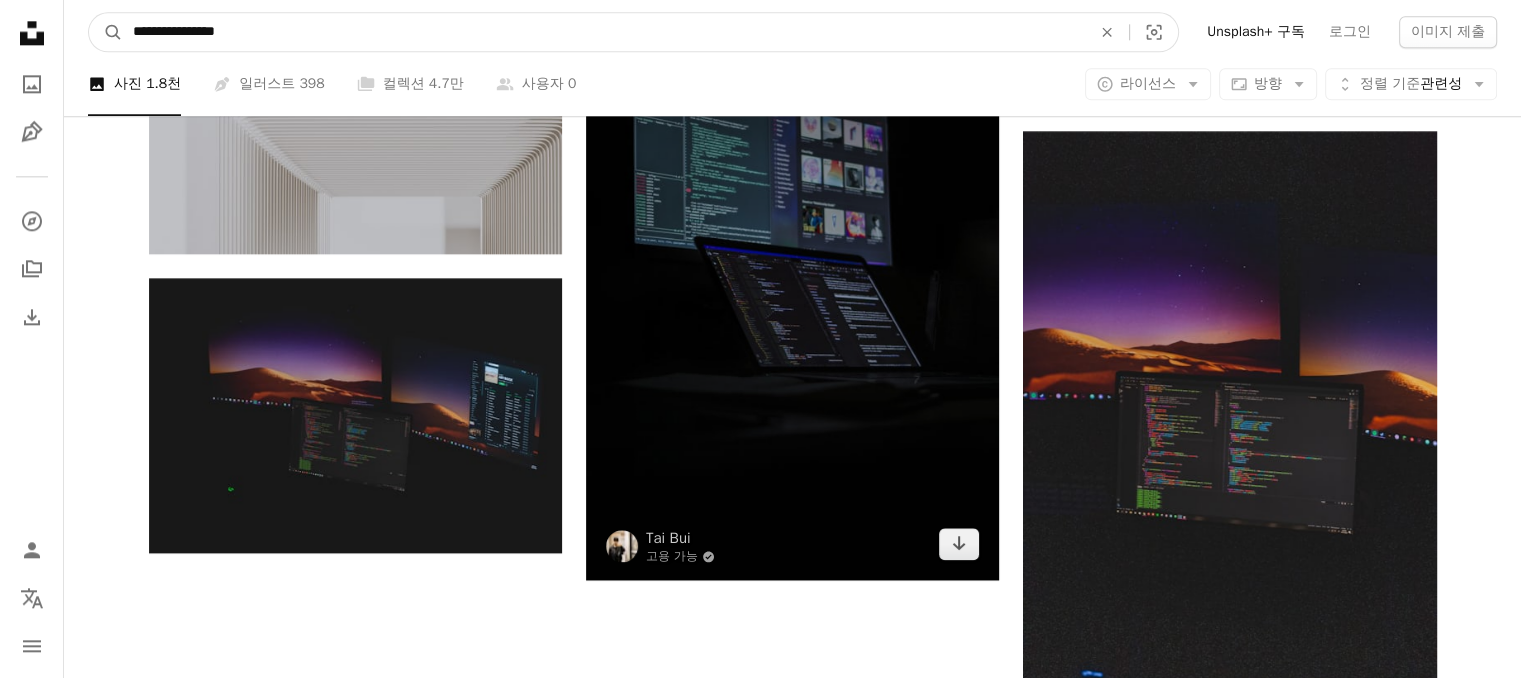 paste 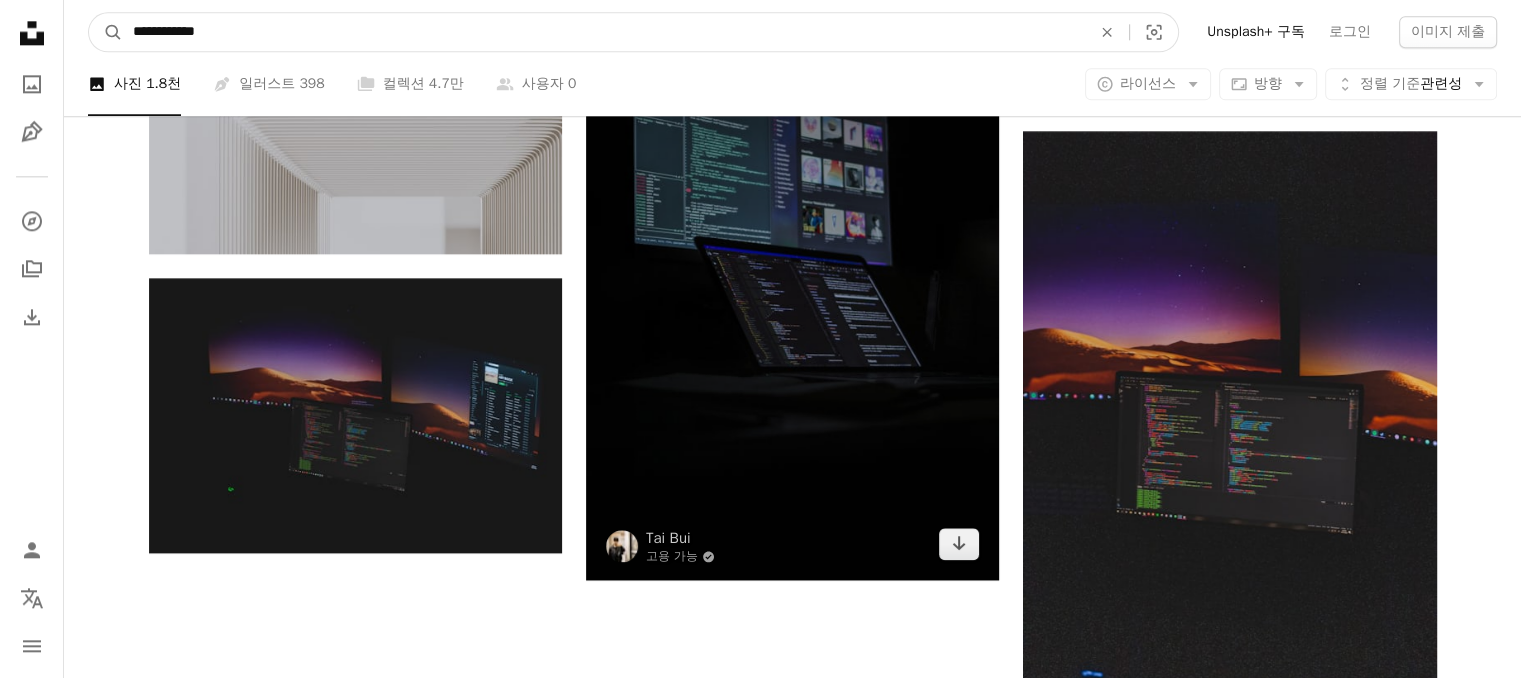 type on "**********" 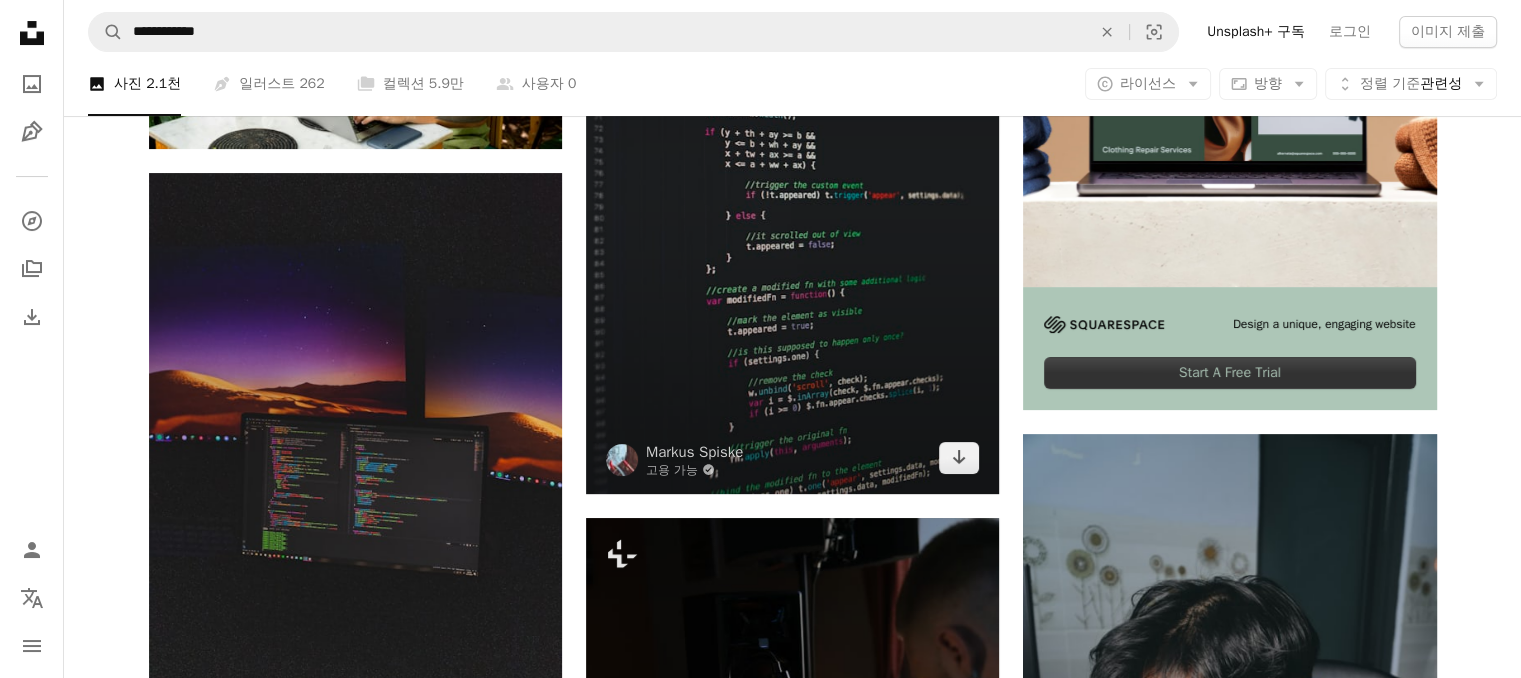 scroll, scrollTop: 300, scrollLeft: 0, axis: vertical 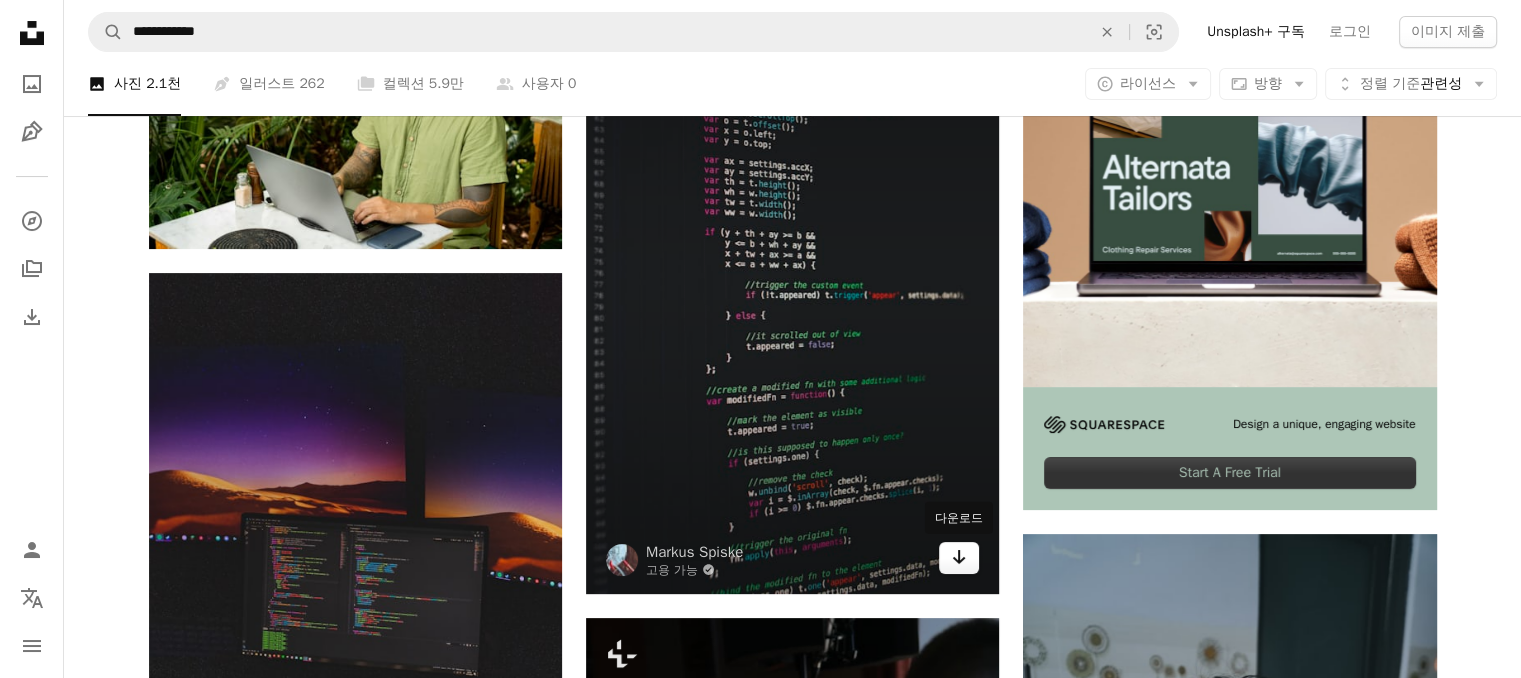 click 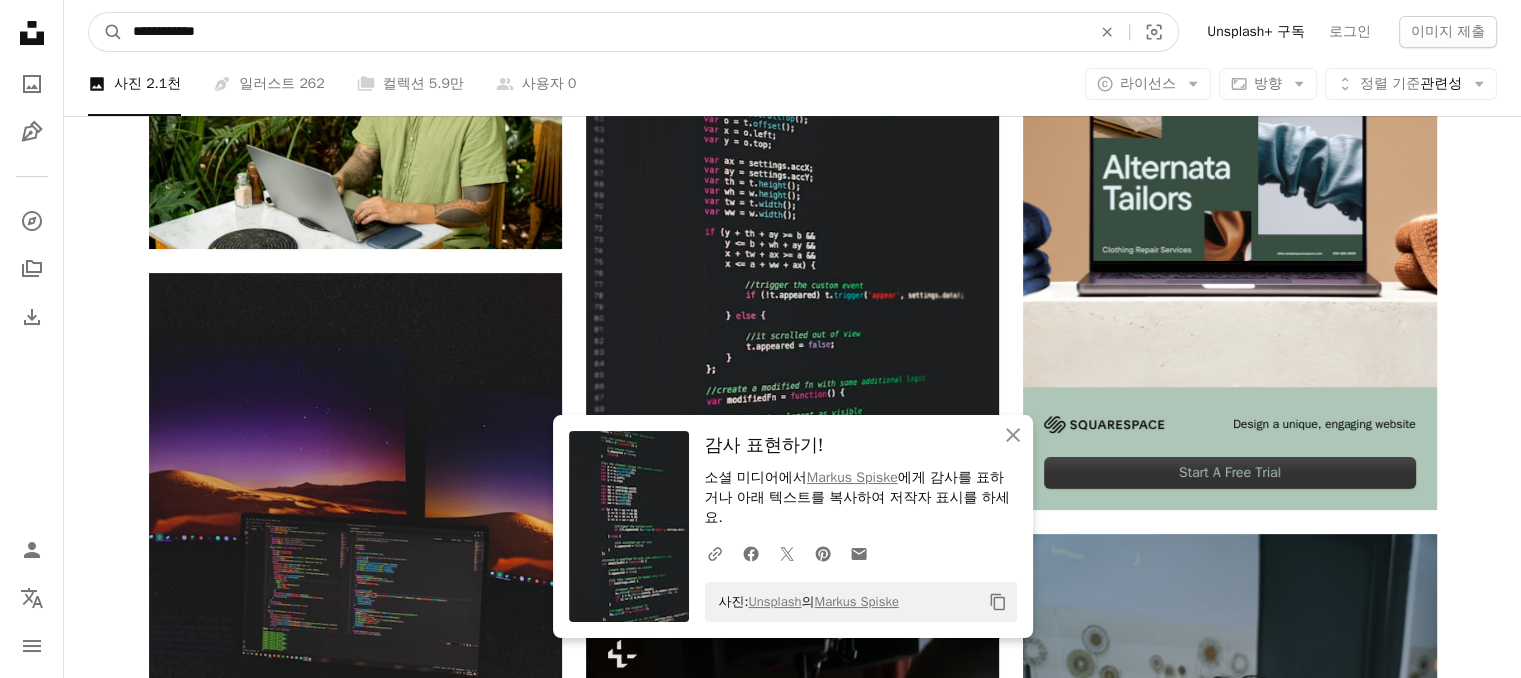 drag, startPoint x: 333, startPoint y: 22, endPoint x: 66, endPoint y: 54, distance: 268.91077 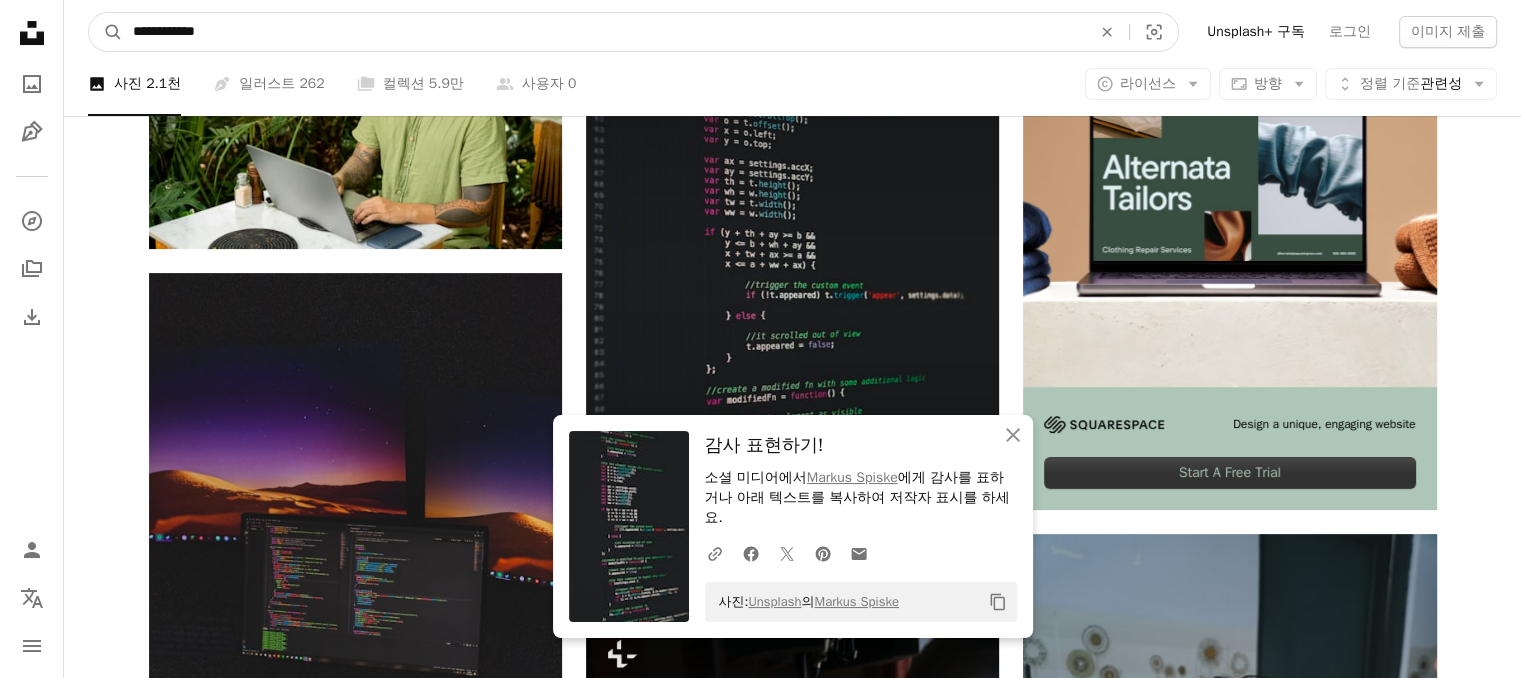 paste on "***" 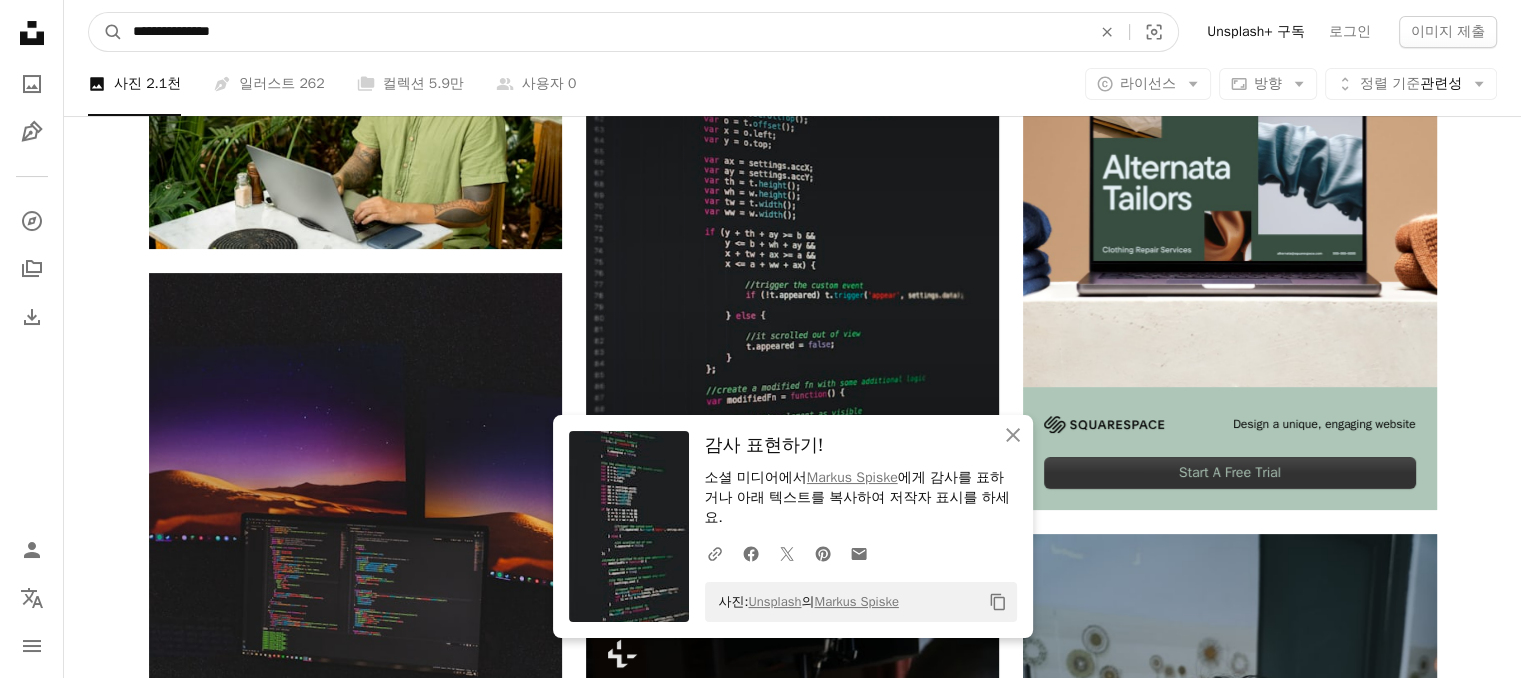 click on "A magnifying glass" at bounding box center (106, 32) 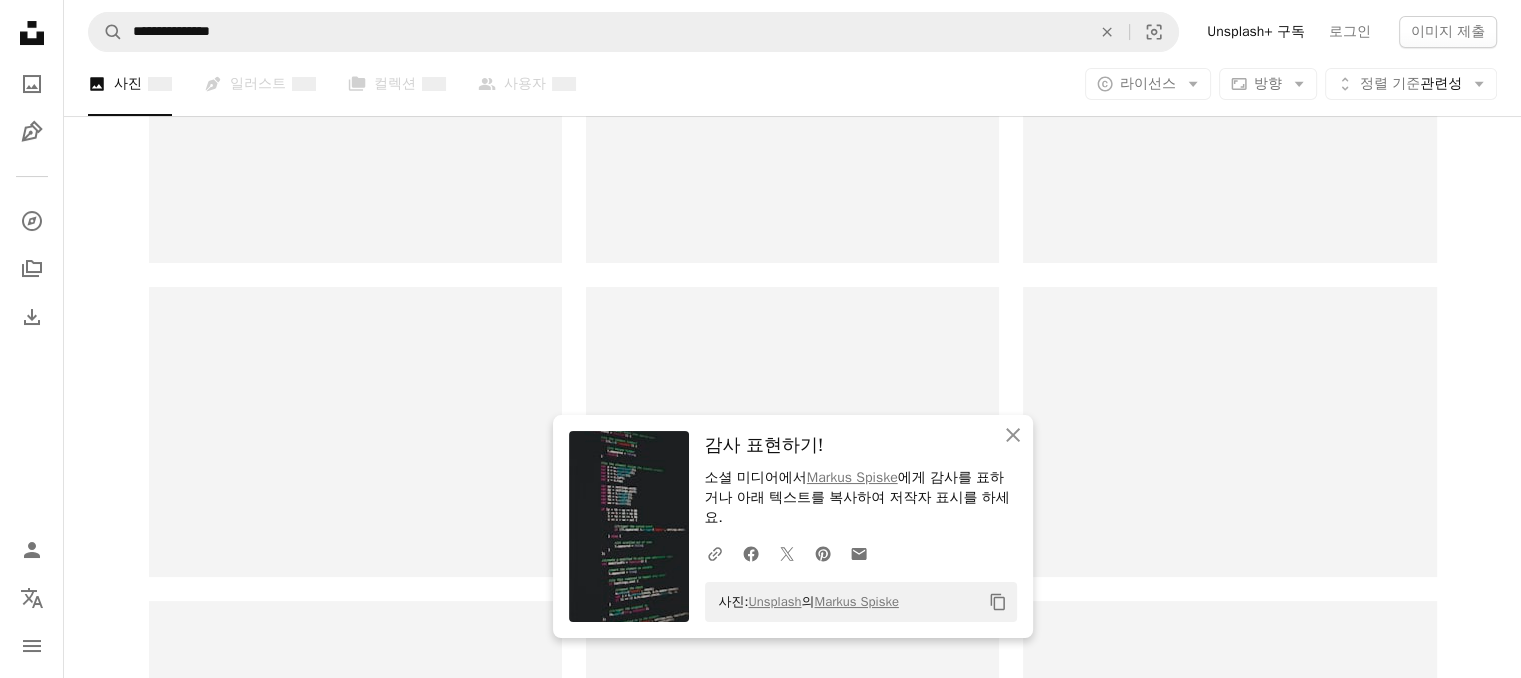 scroll, scrollTop: 0, scrollLeft: 0, axis: both 